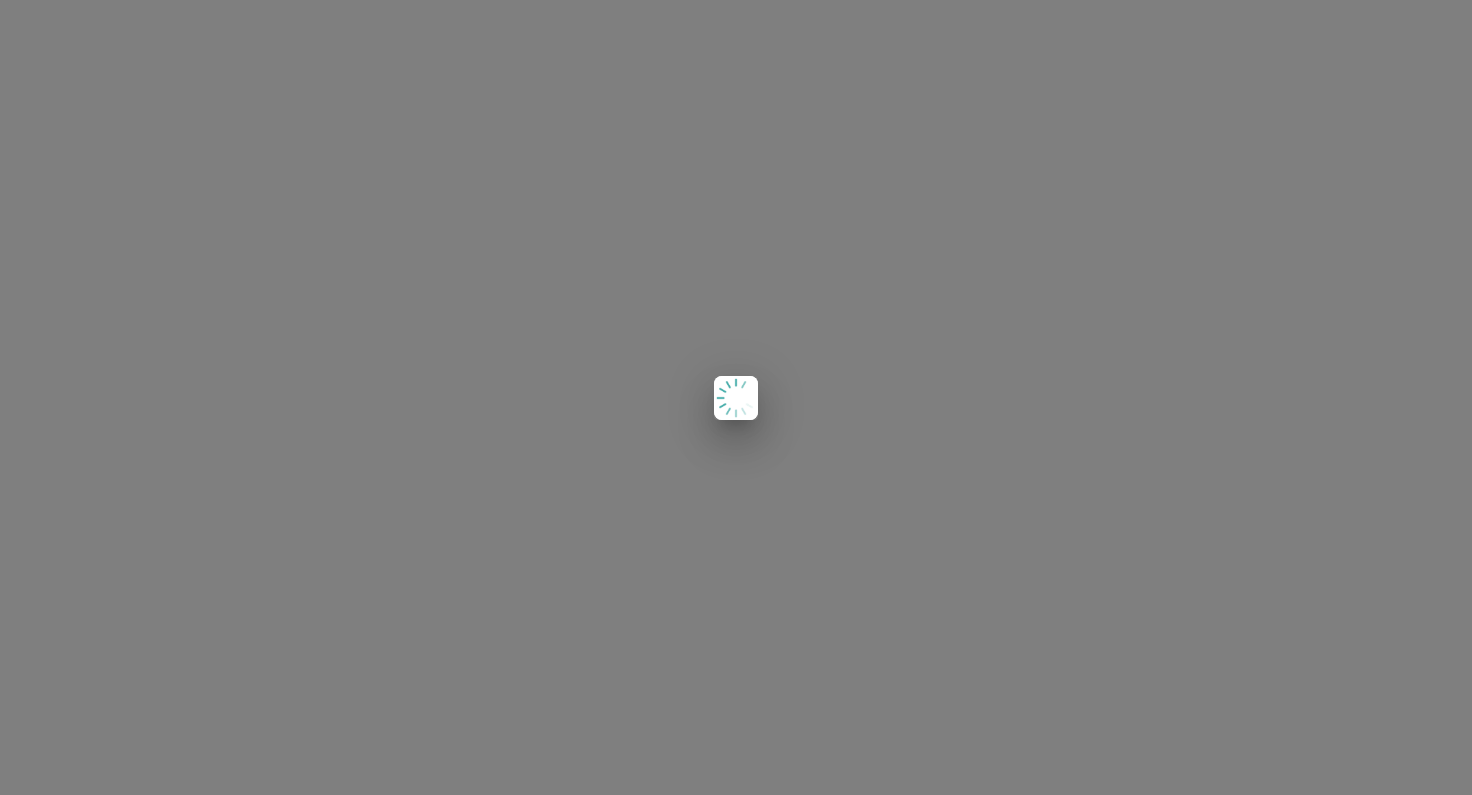 scroll, scrollTop: 0, scrollLeft: 0, axis: both 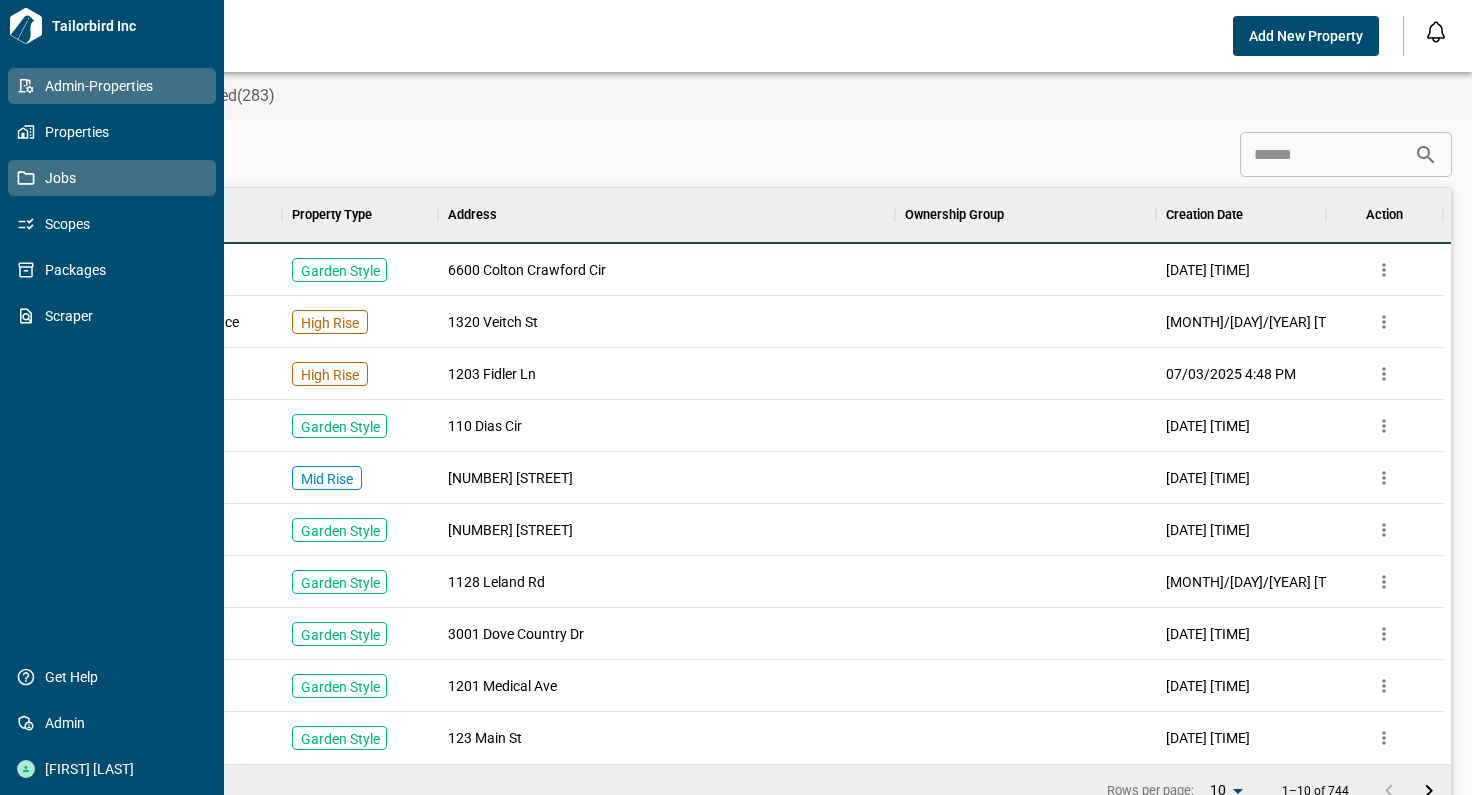click at bounding box center (26, 178) 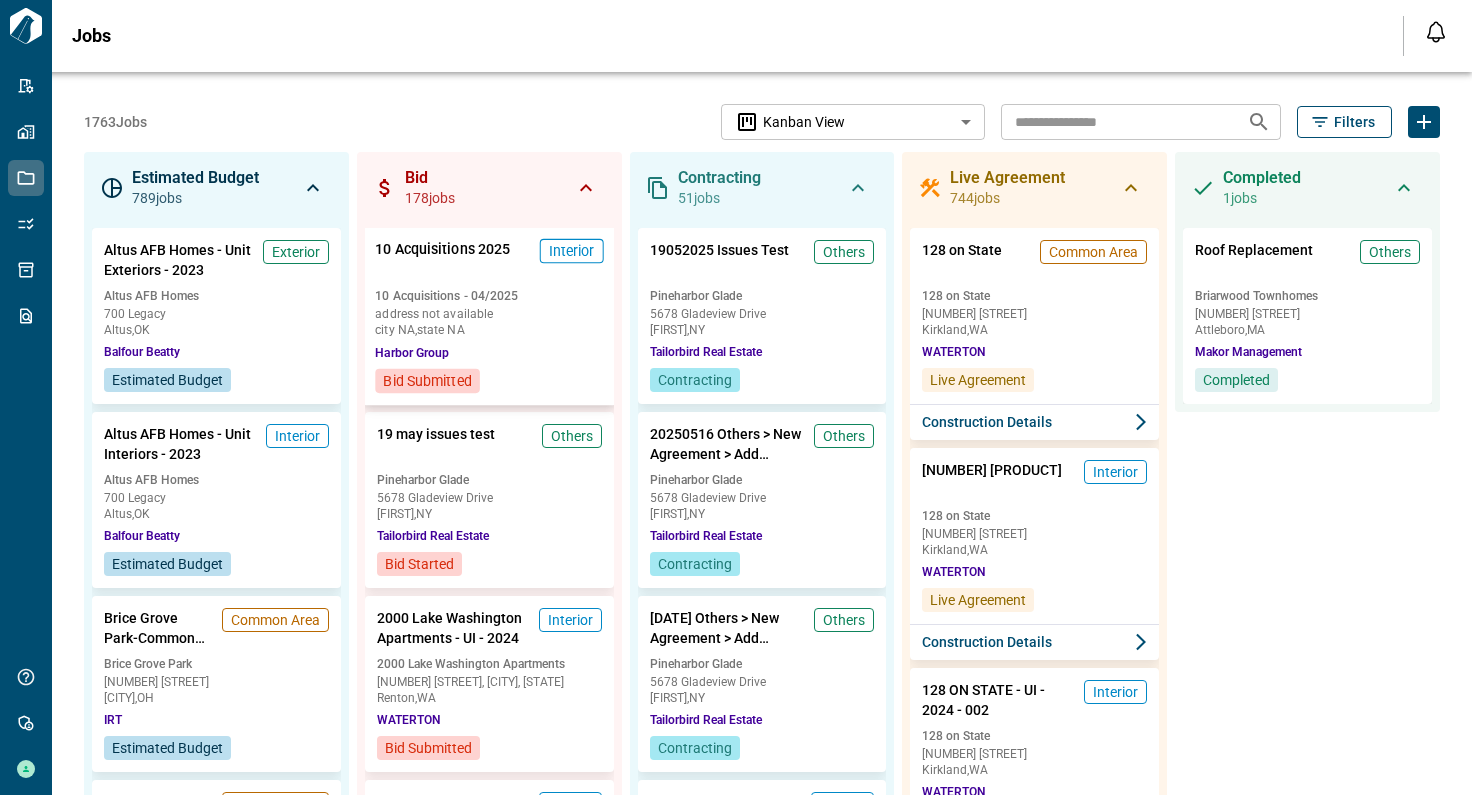 click on "10 Acquisitions 2025" at bounding box center (442, 259) 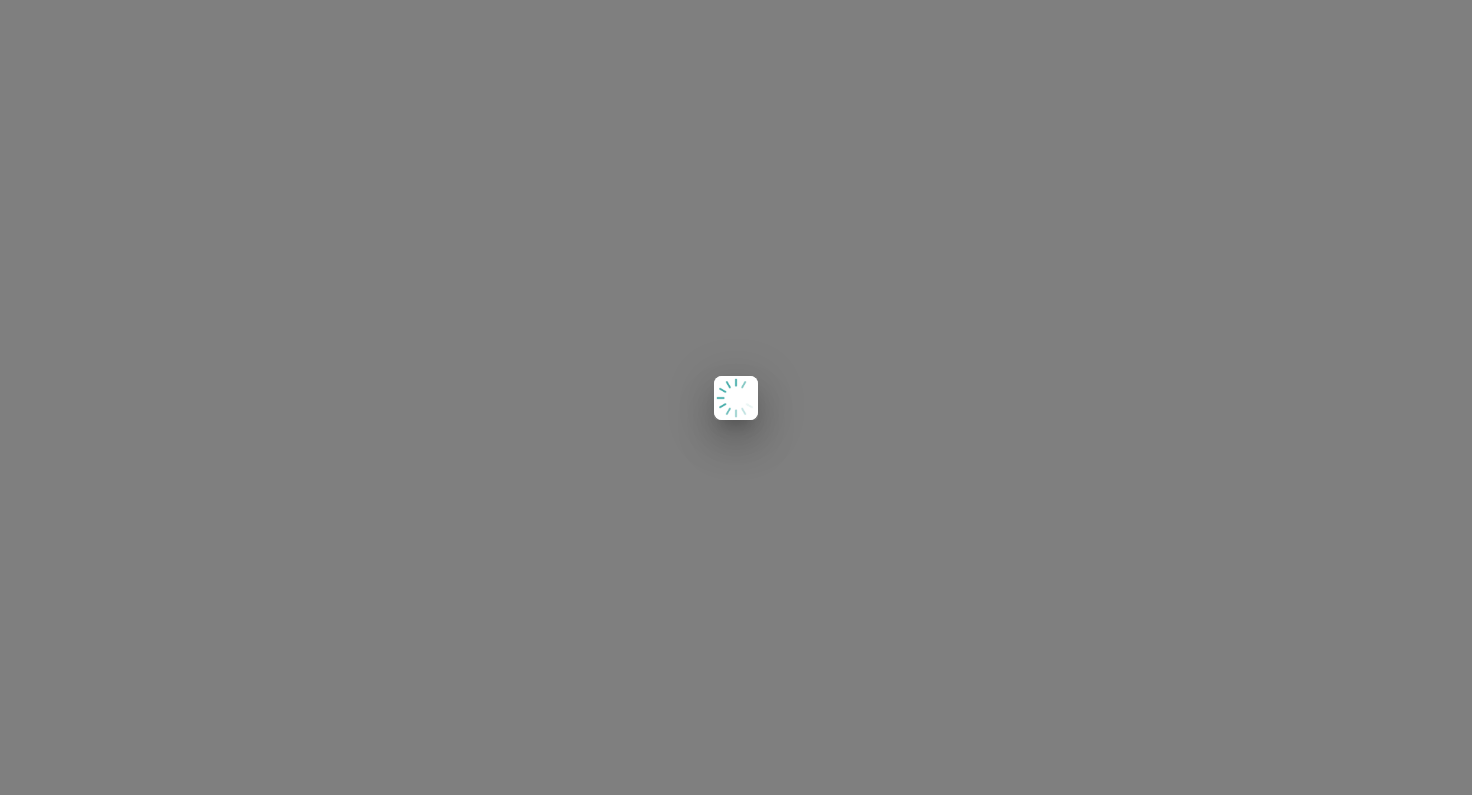 scroll, scrollTop: 0, scrollLeft: 0, axis: both 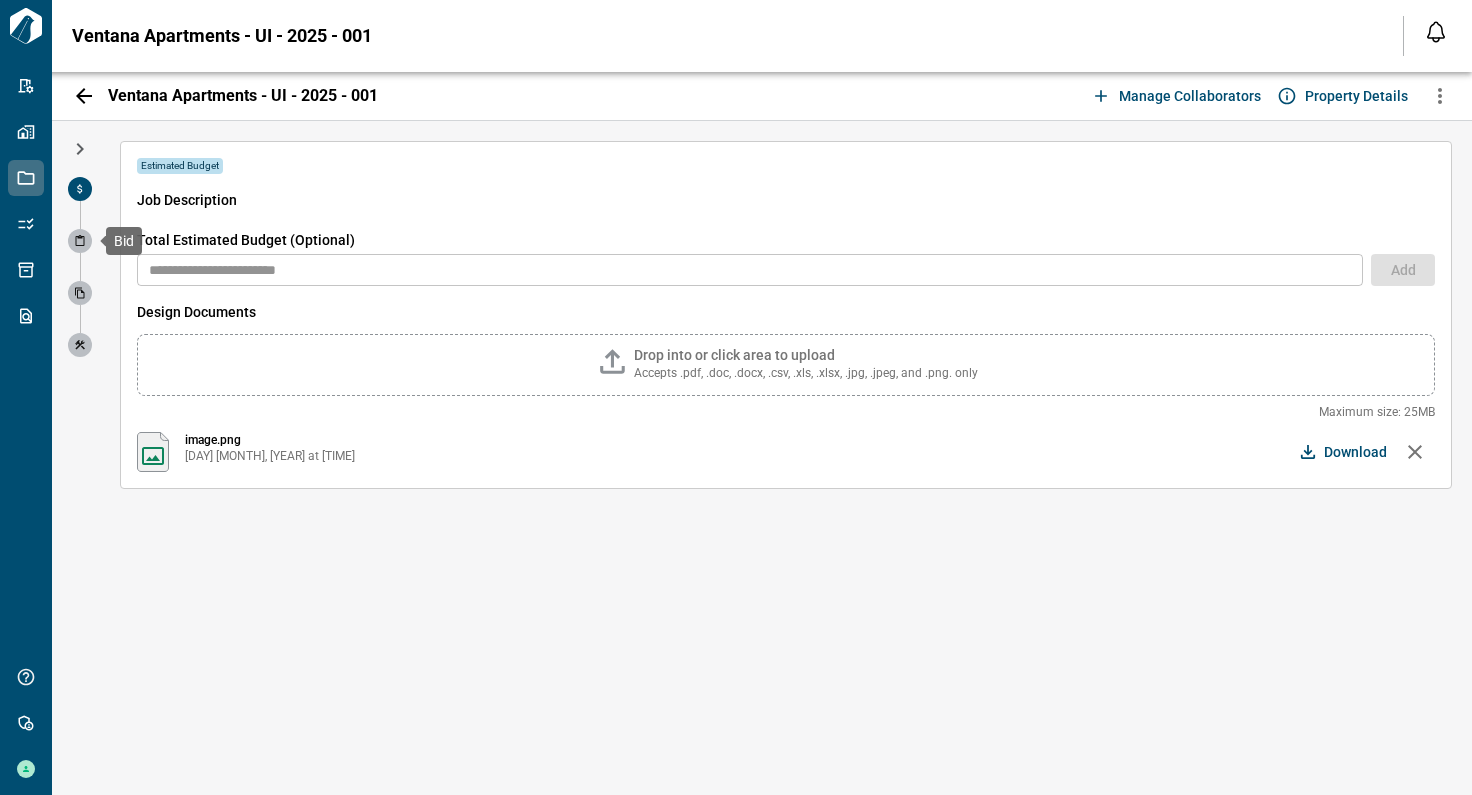 click at bounding box center (80, 241) 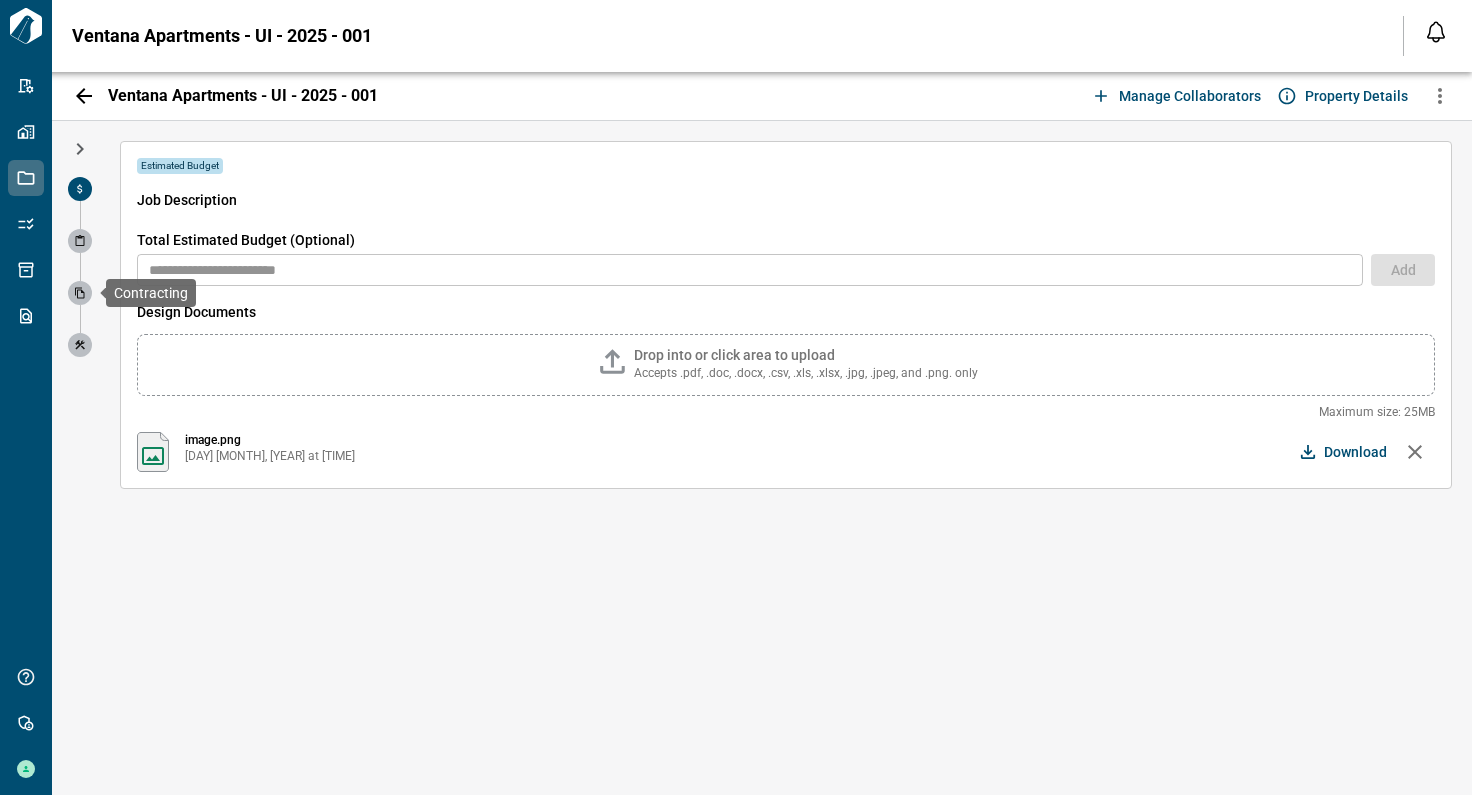 click at bounding box center [80, 293] 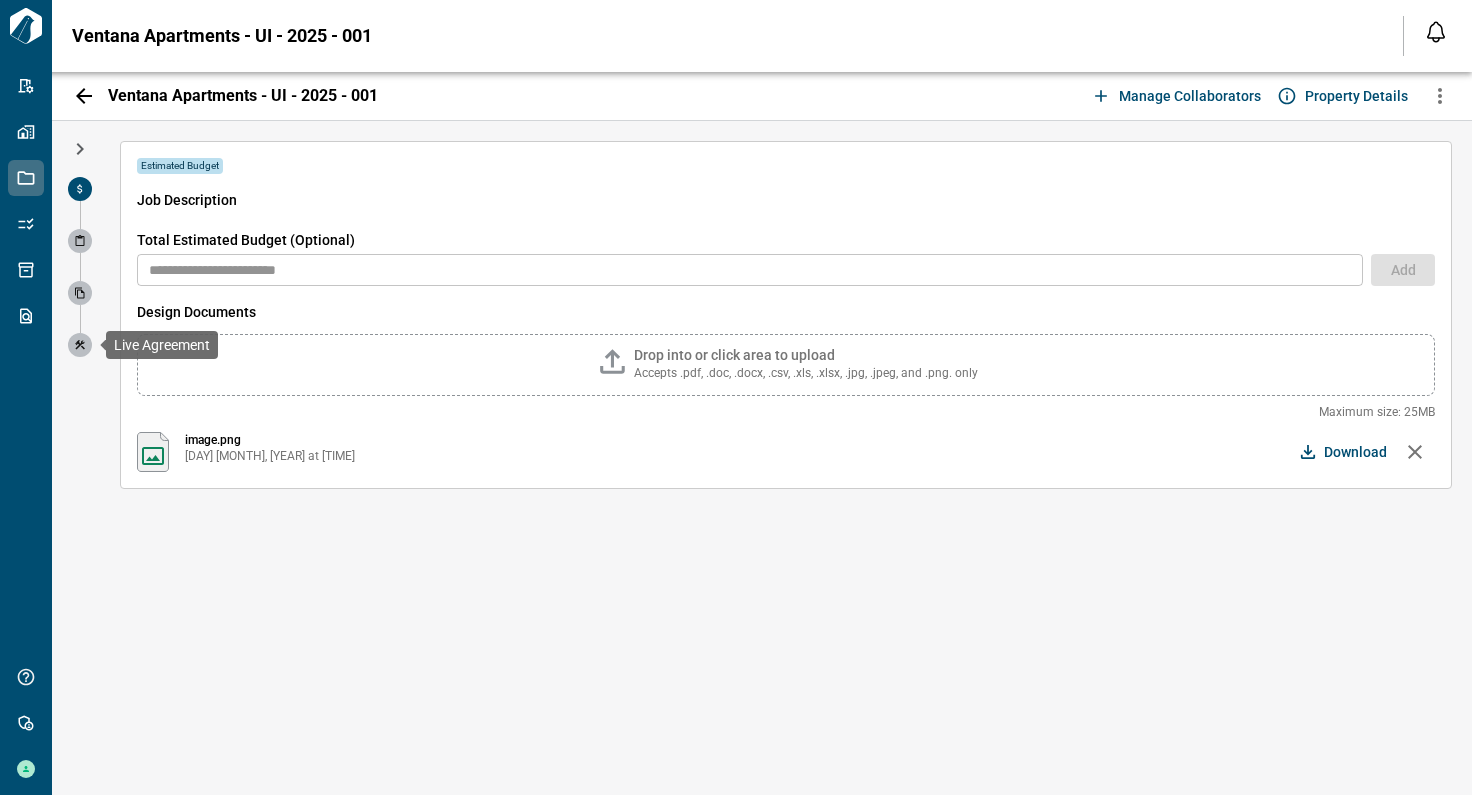 click at bounding box center [80, 345] 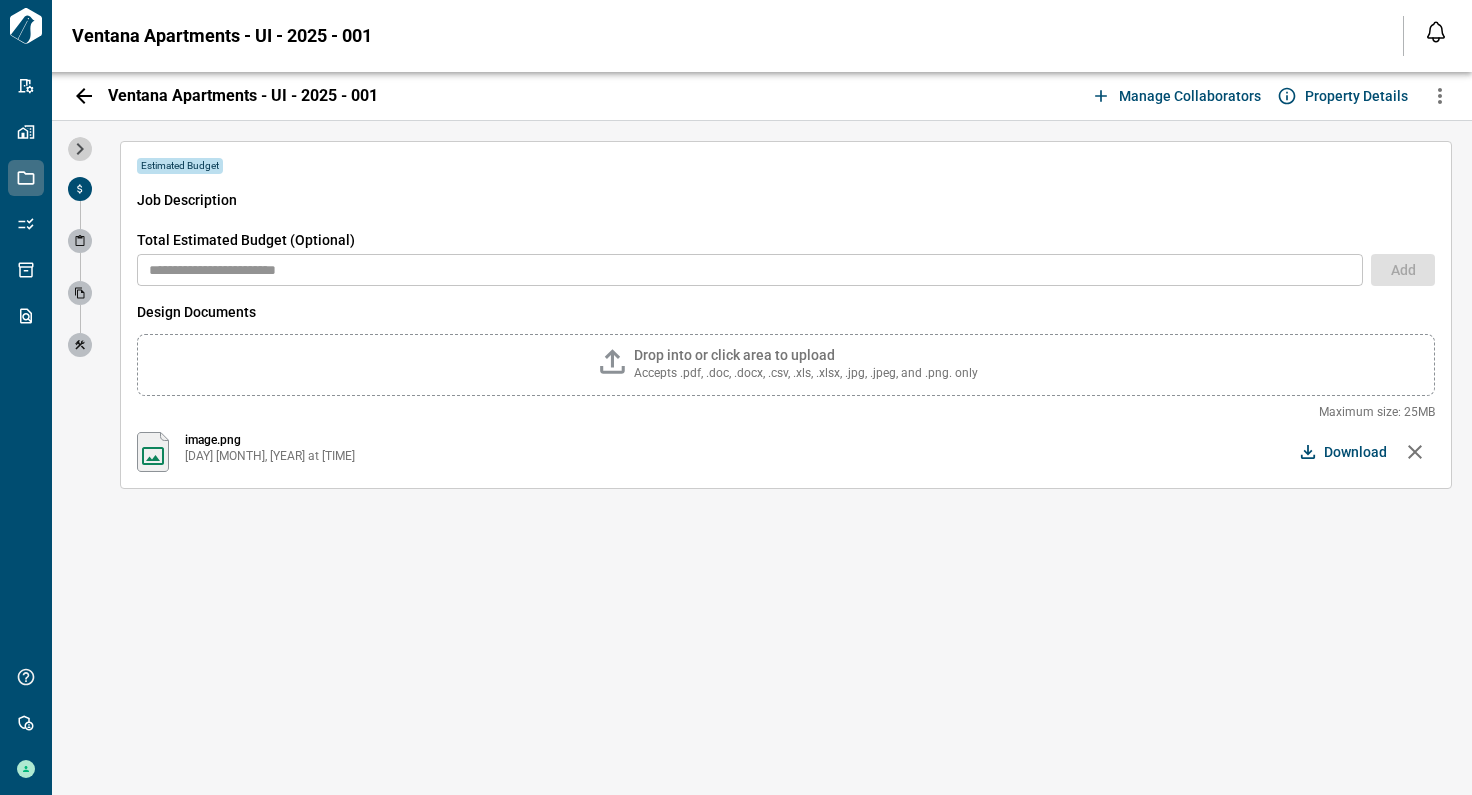 click at bounding box center [80, 149] 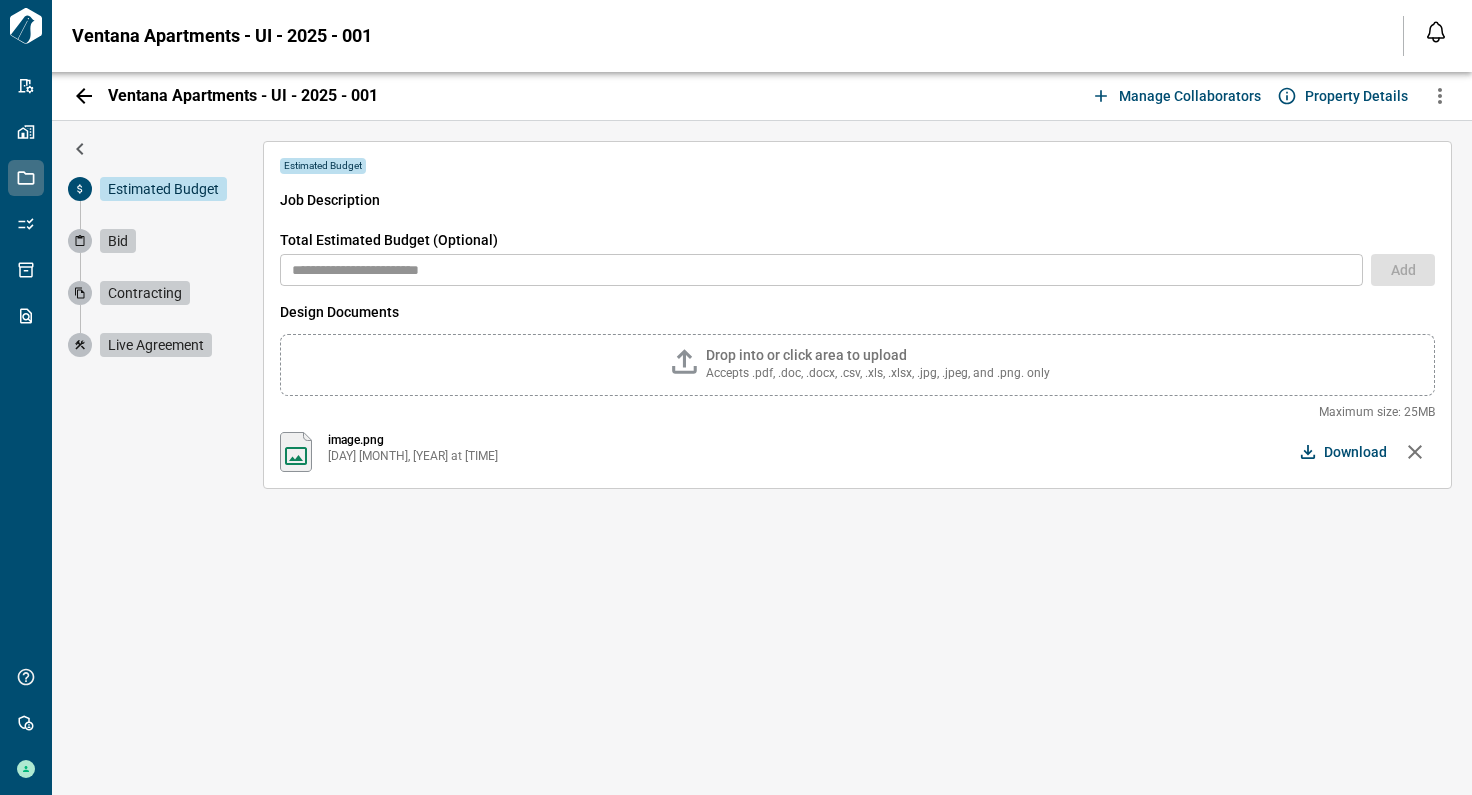 click at bounding box center (80, 149) 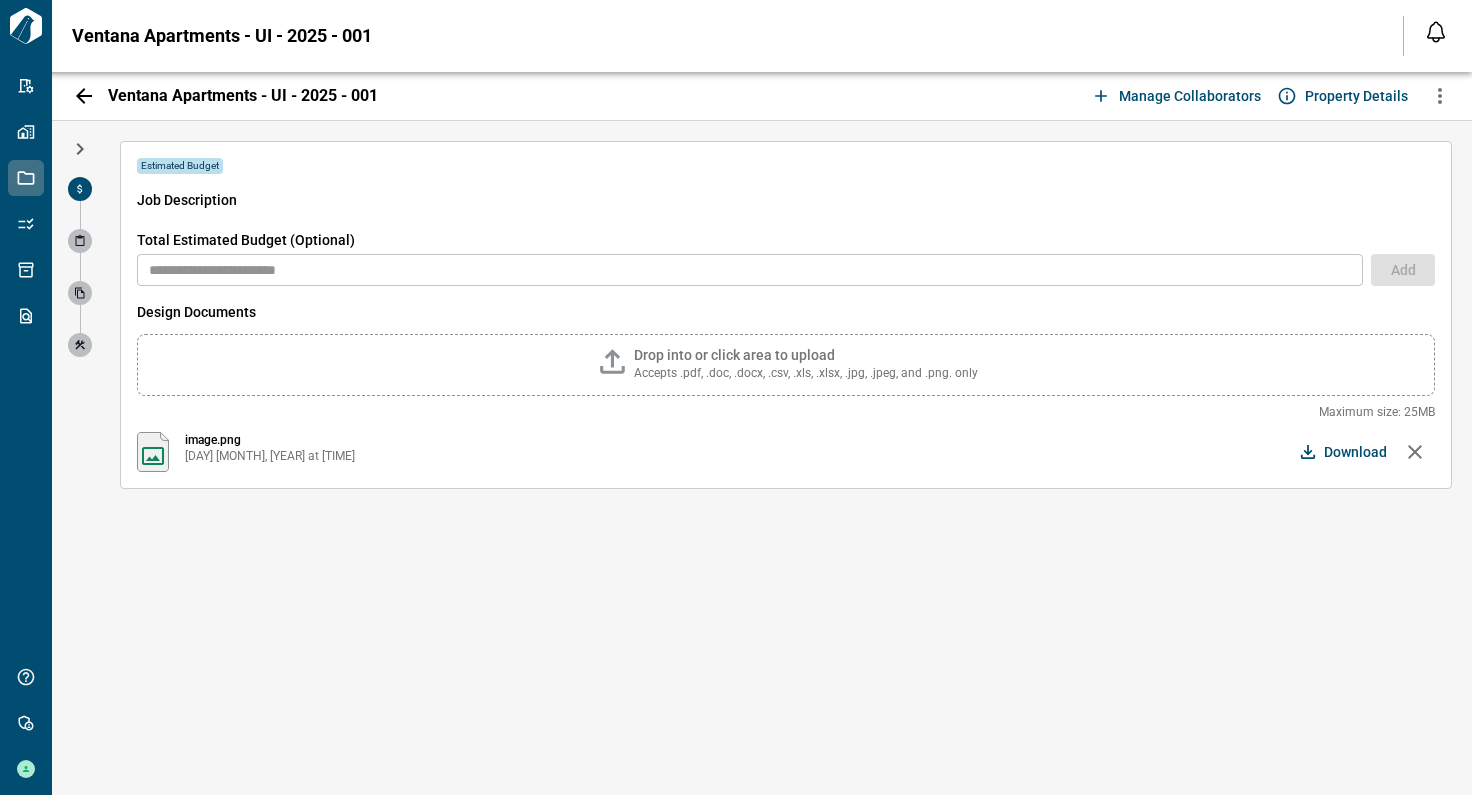 click at bounding box center (80, 149) 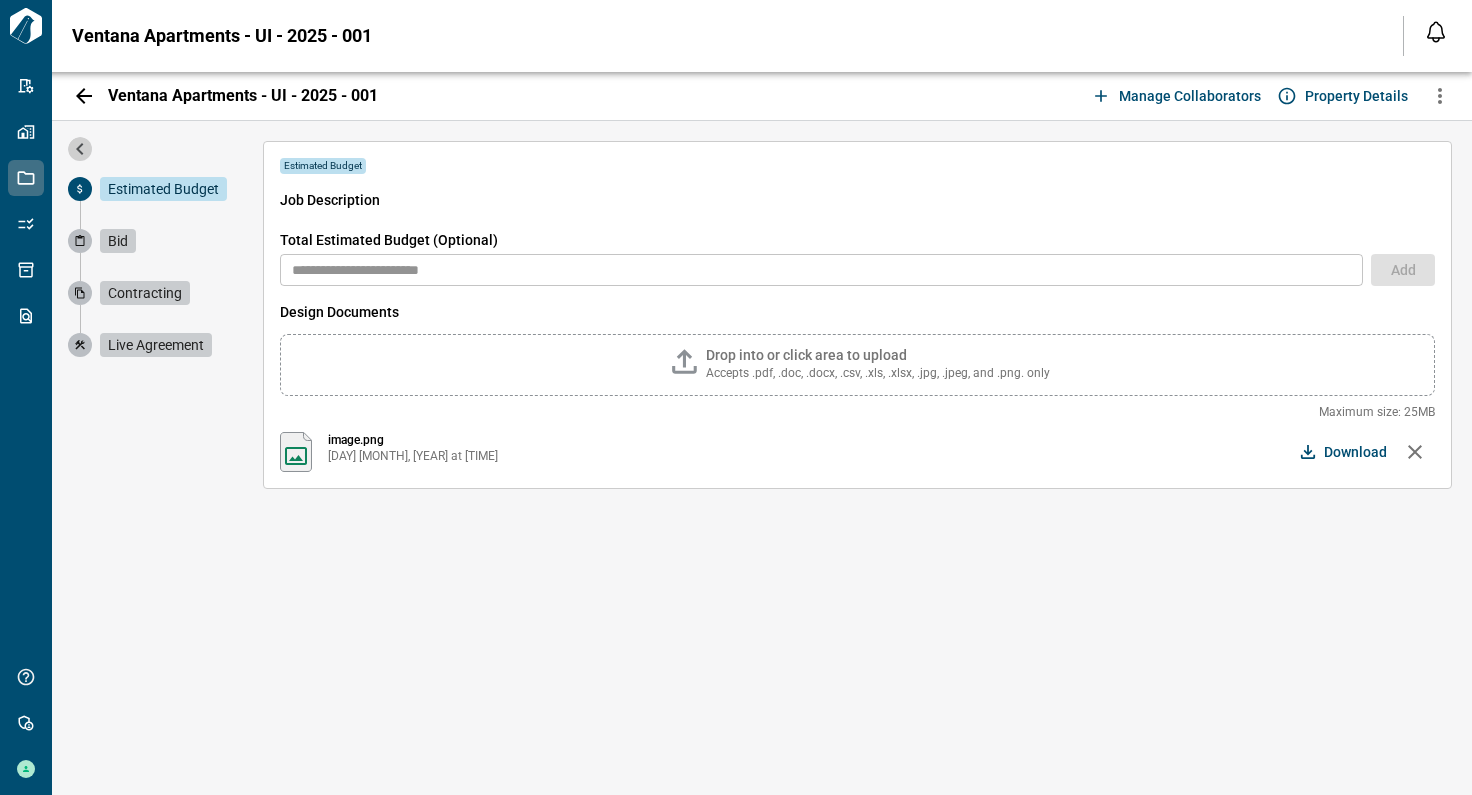 click at bounding box center (80, 149) 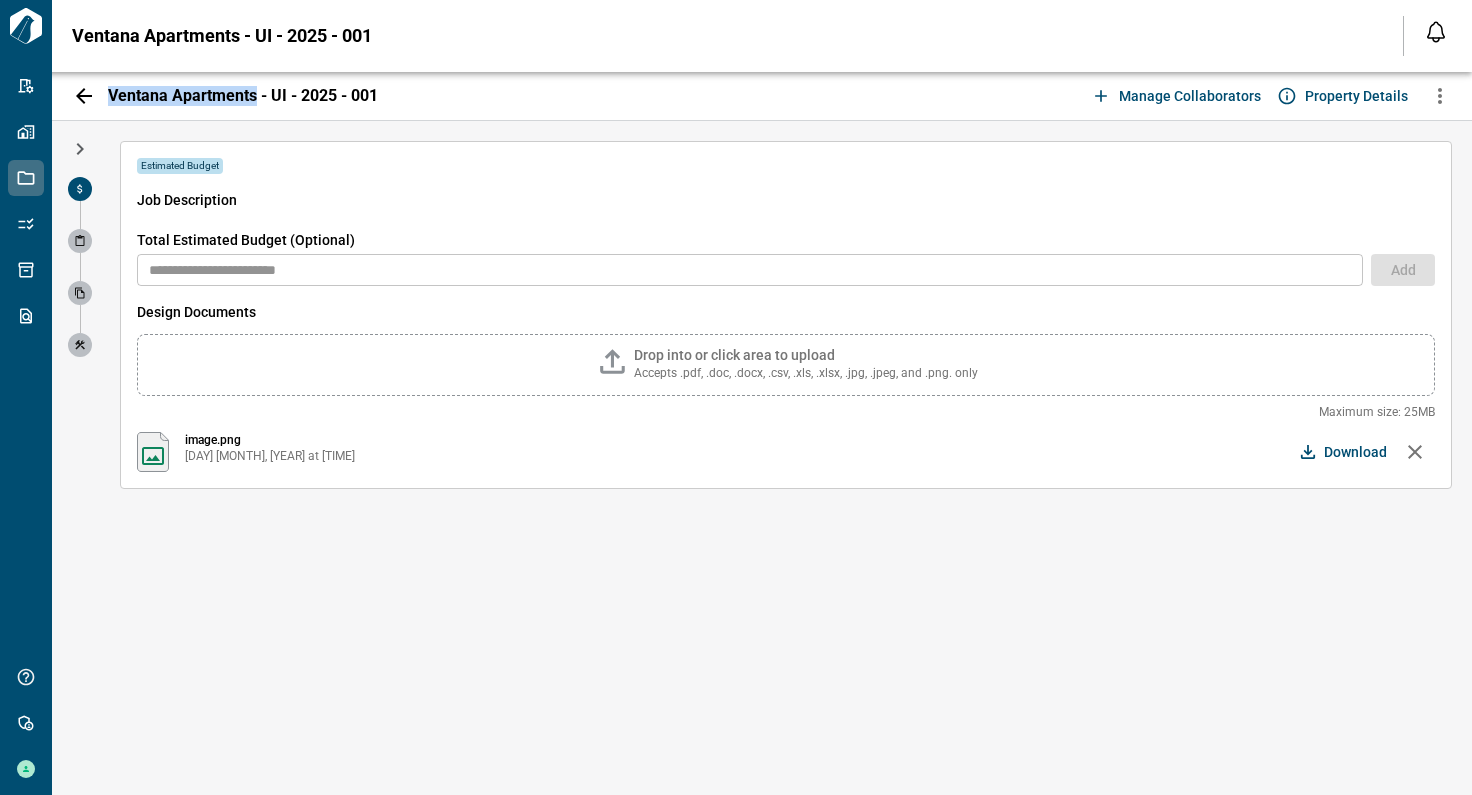 drag, startPoint x: 257, startPoint y: 95, endPoint x: 109, endPoint y: 92, distance: 148.0304 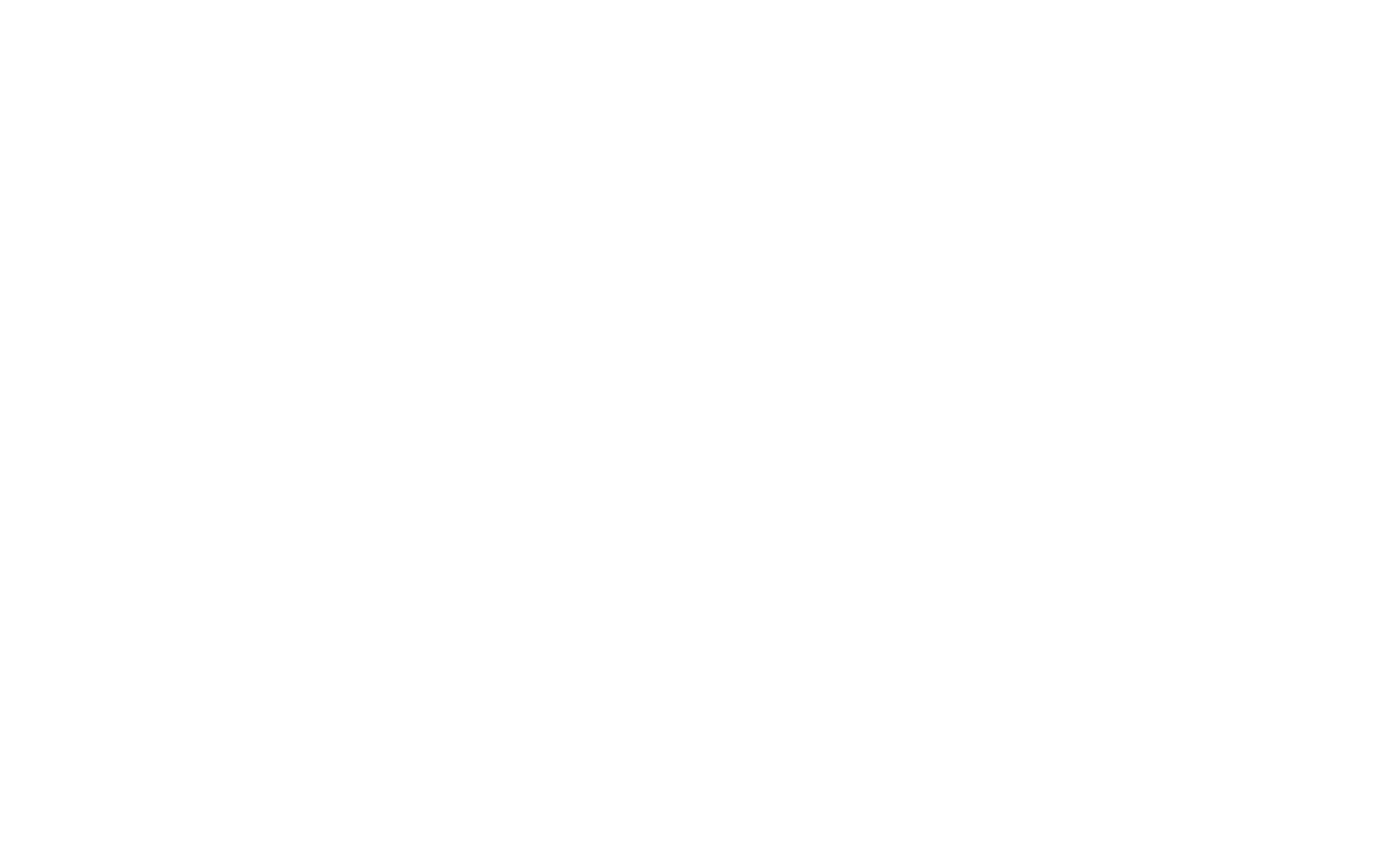 scroll, scrollTop: 0, scrollLeft: 0, axis: both 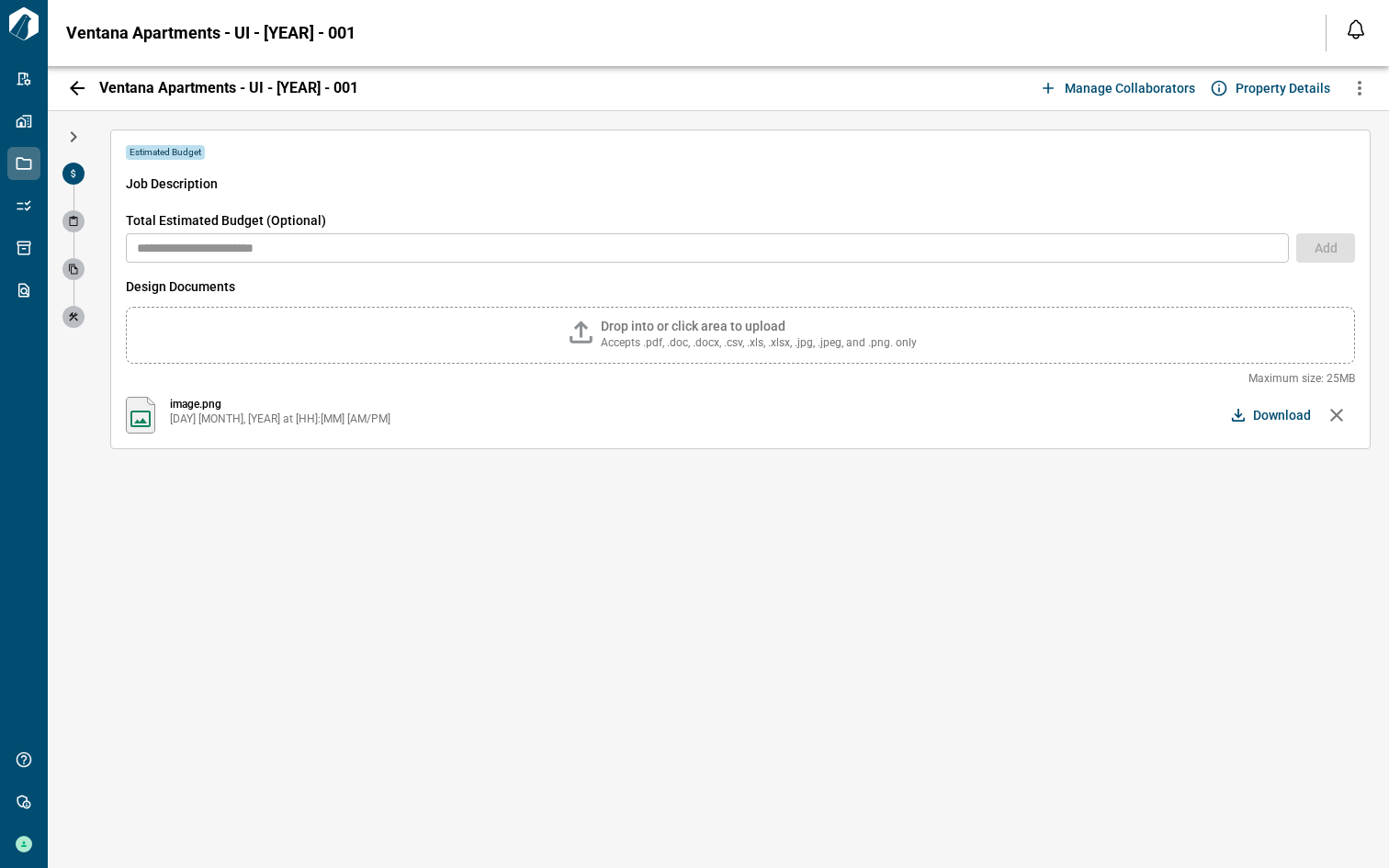 click at bounding box center (77, 88) 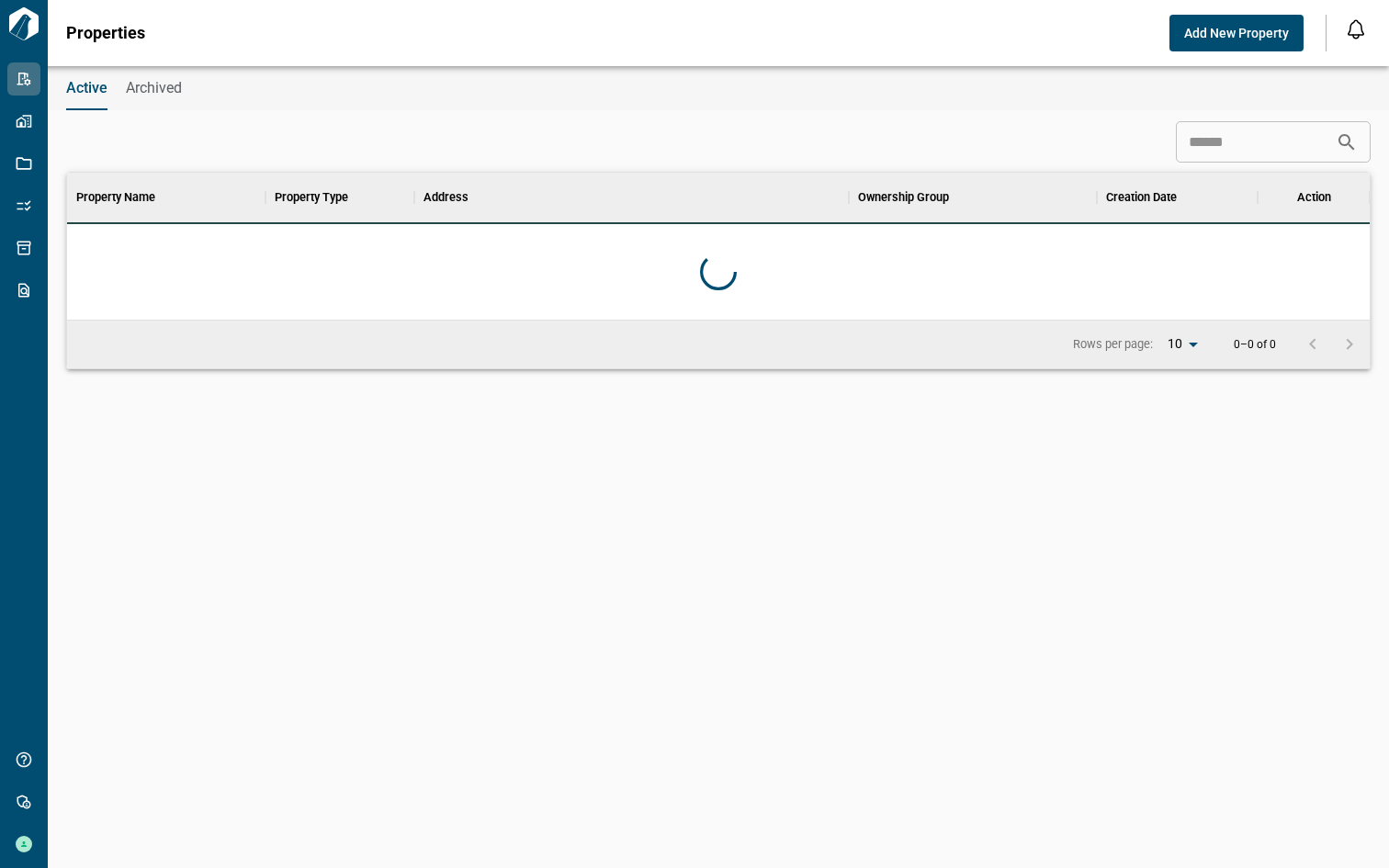 scroll, scrollTop: 16, scrollLeft: 8, axis: both 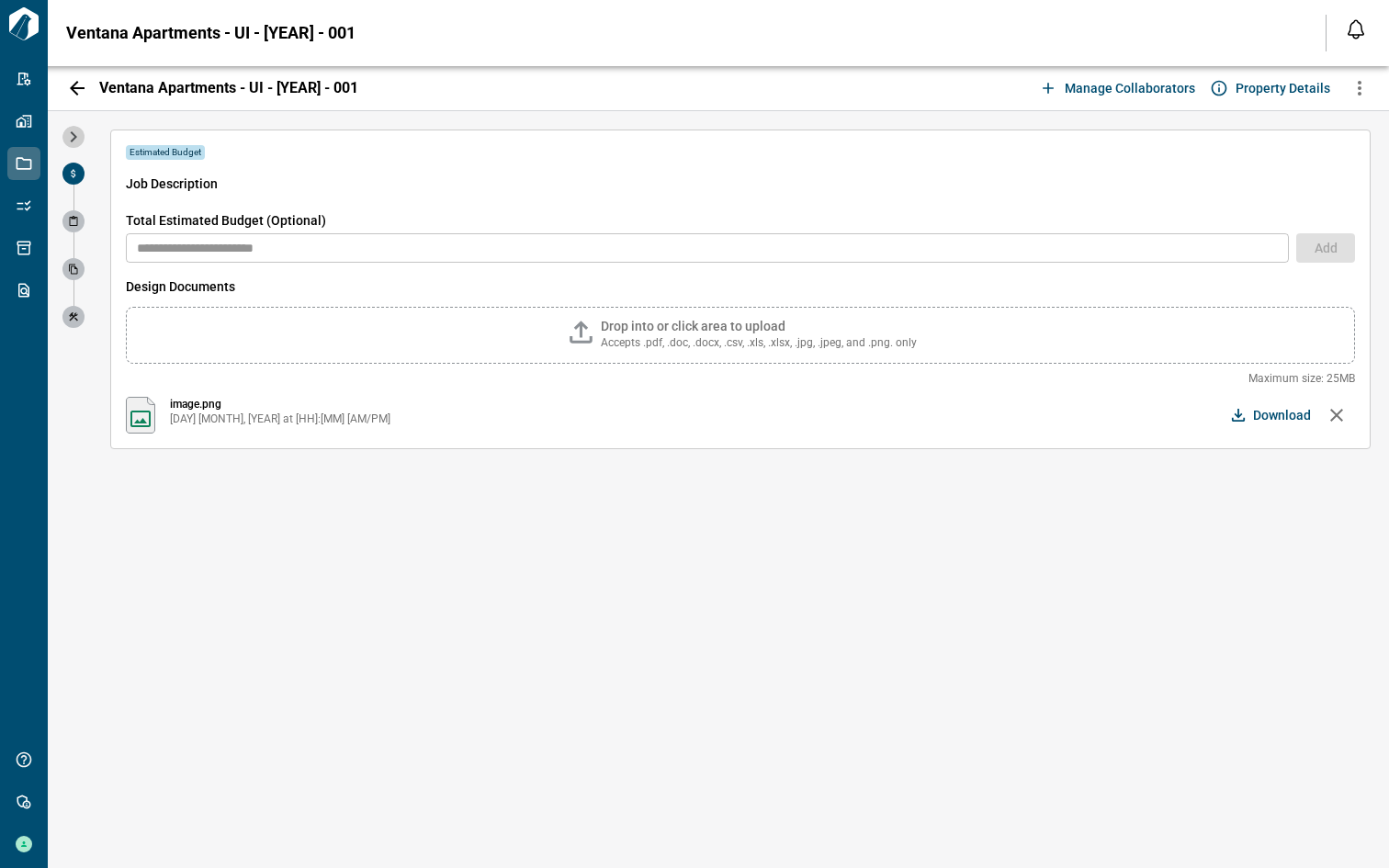 click at bounding box center [73, 137] 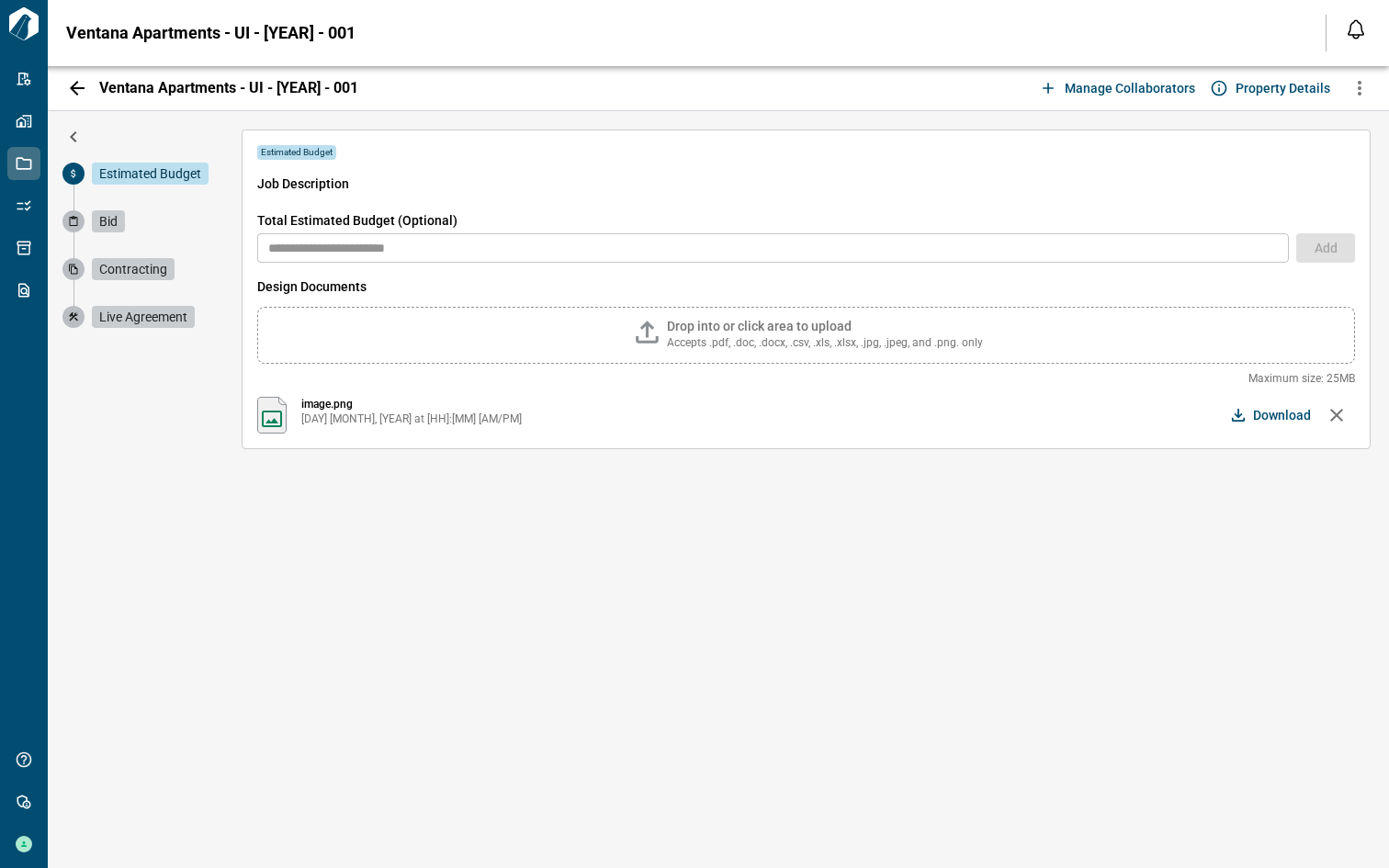 click at bounding box center [73, 137] 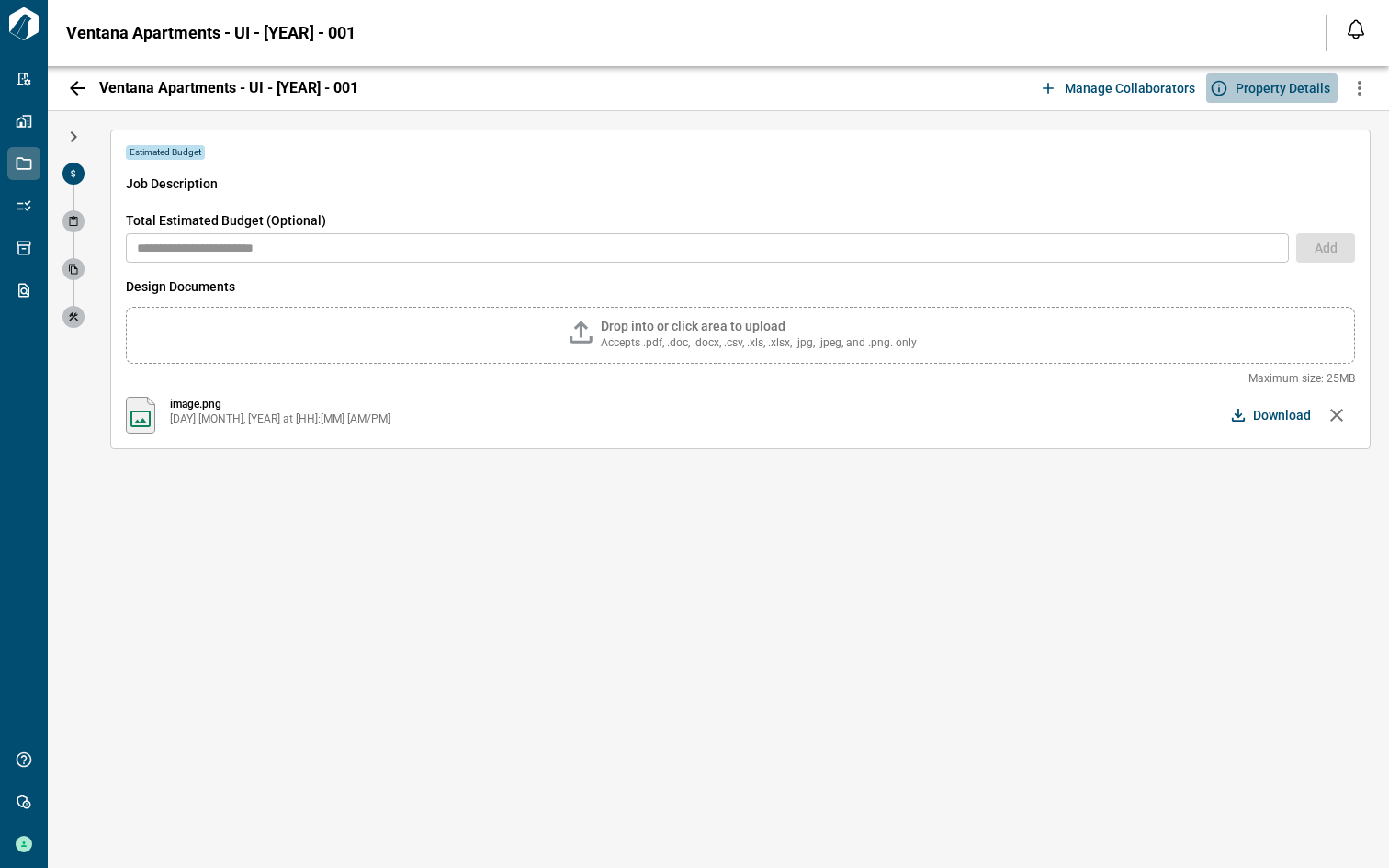 click on "Property Details" at bounding box center (1130, 88) 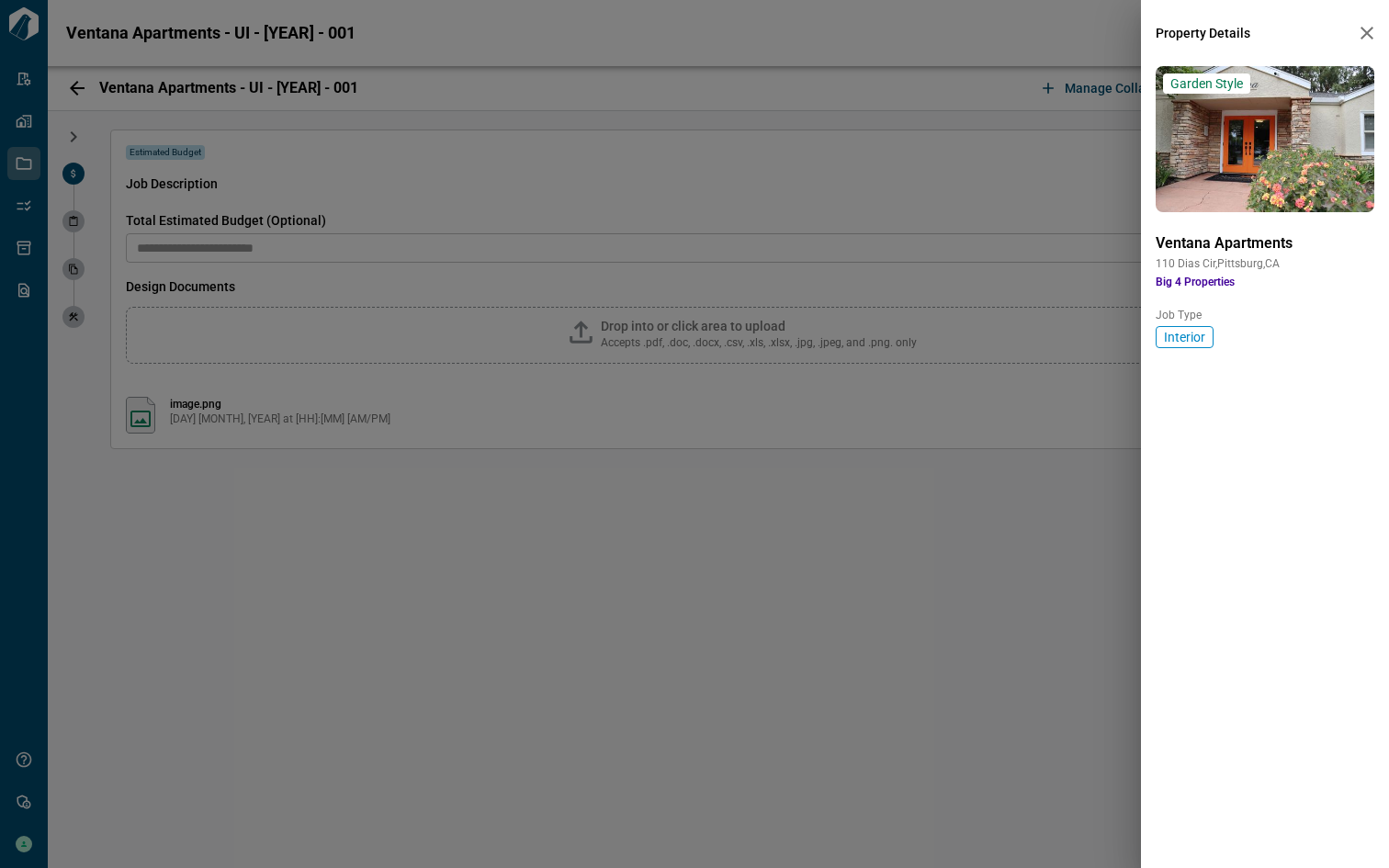 click on "Property Details Garden Style Ventana Apartments [NUMBER] [STREET], [CITY], [STATE] Big 4 Properties Job Type Interior" at bounding box center (694, 434) 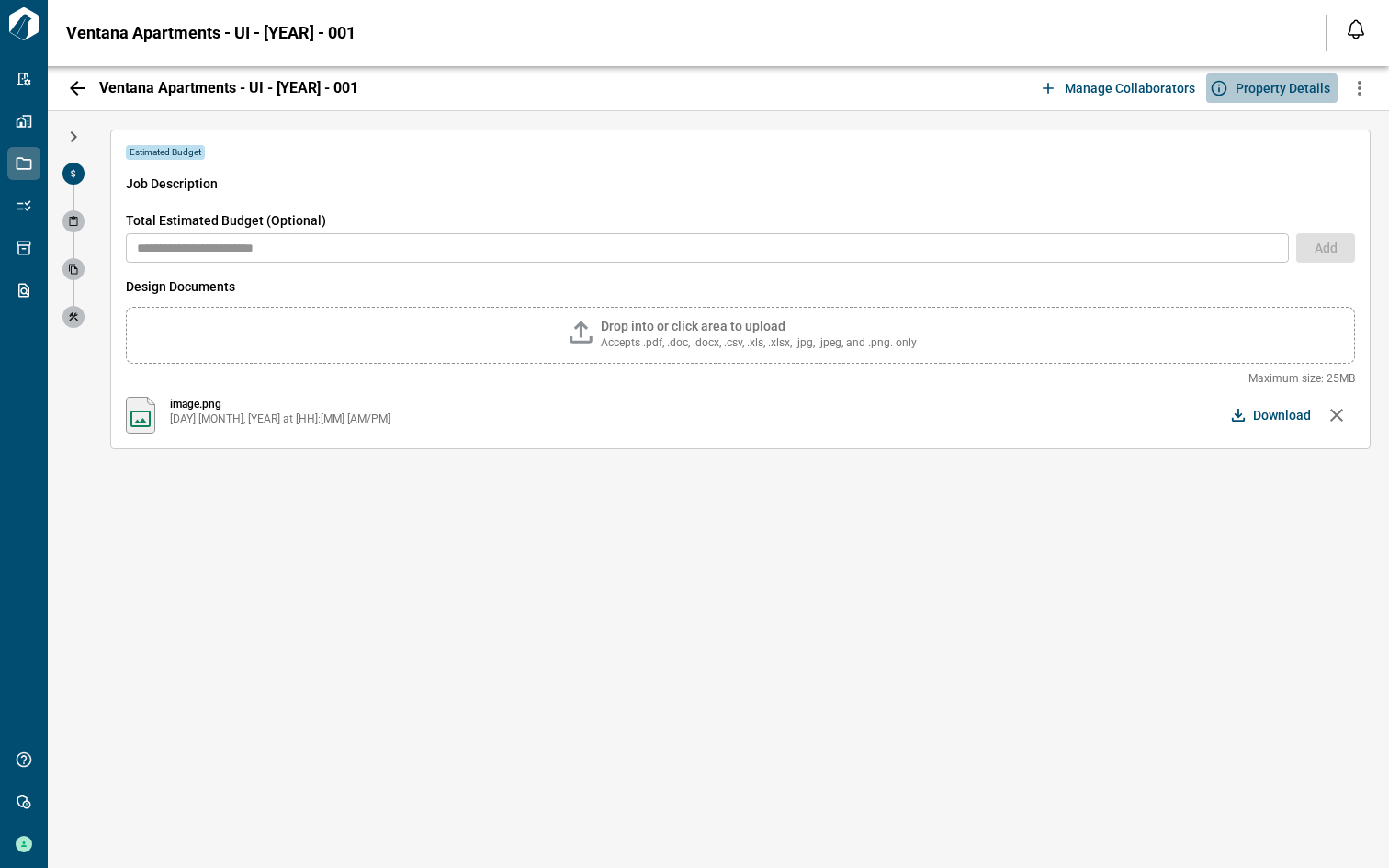 click on "Property Details" at bounding box center [1130, 88] 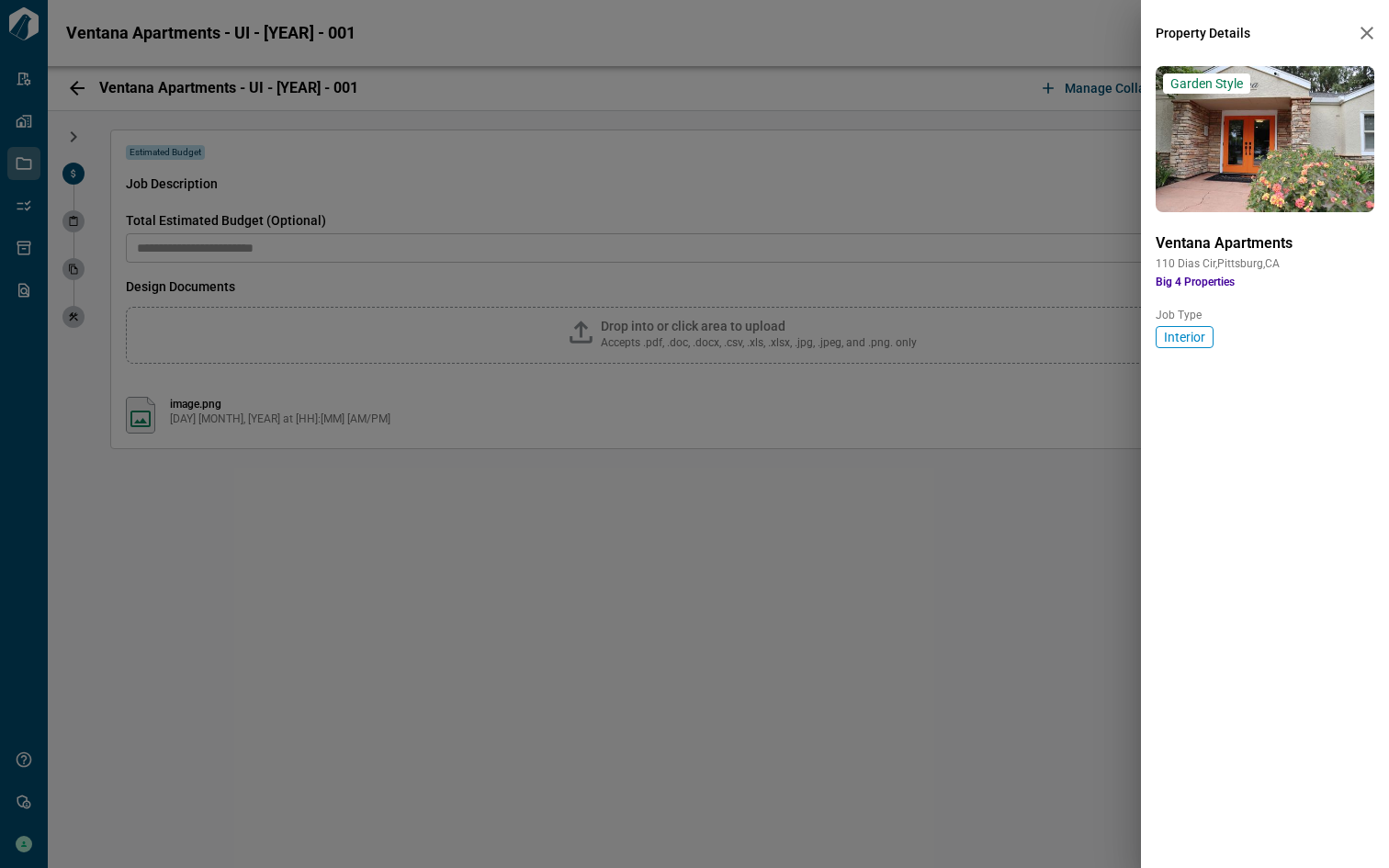 click at bounding box center (1265, 139) 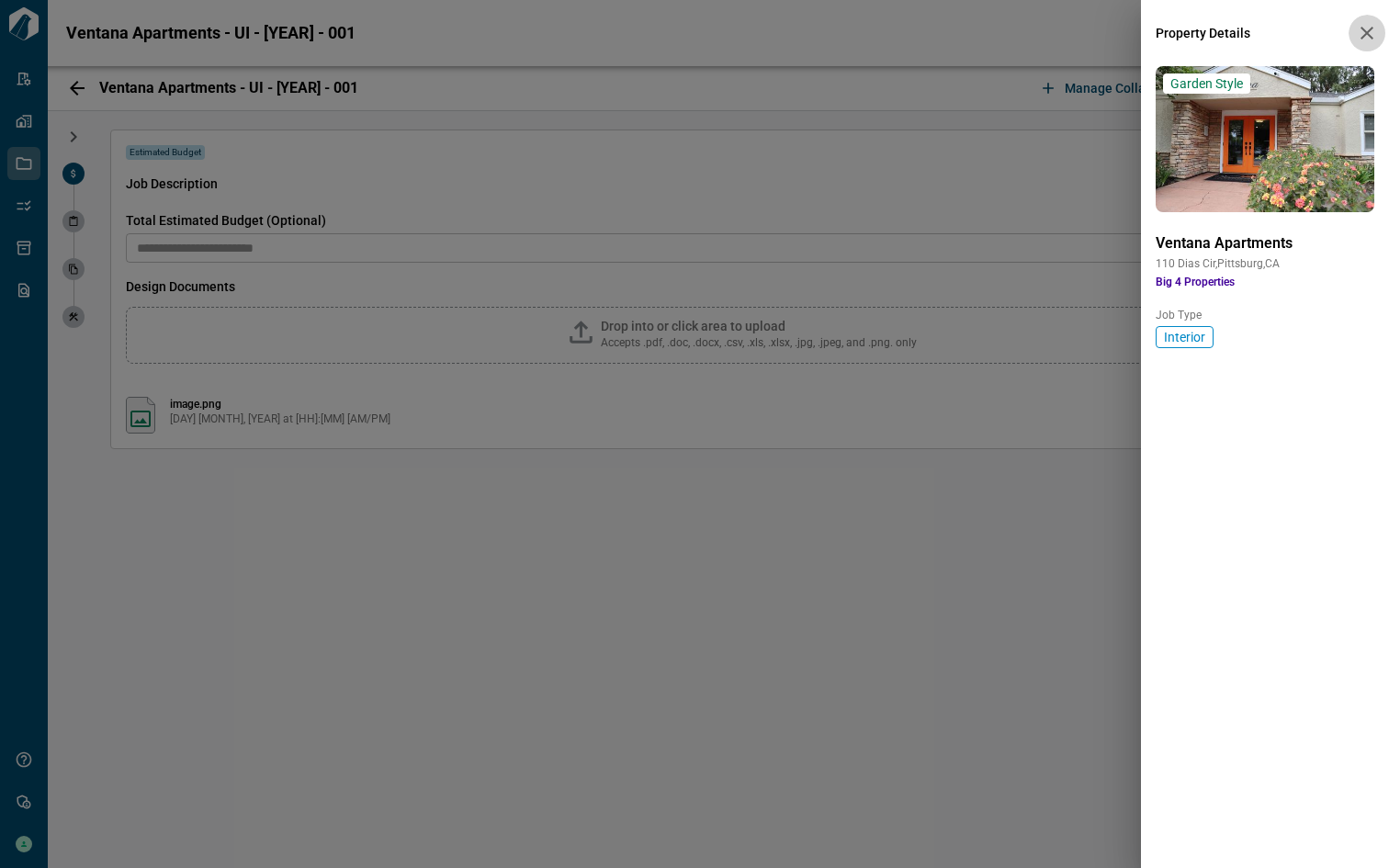 click at bounding box center [1367, 33] 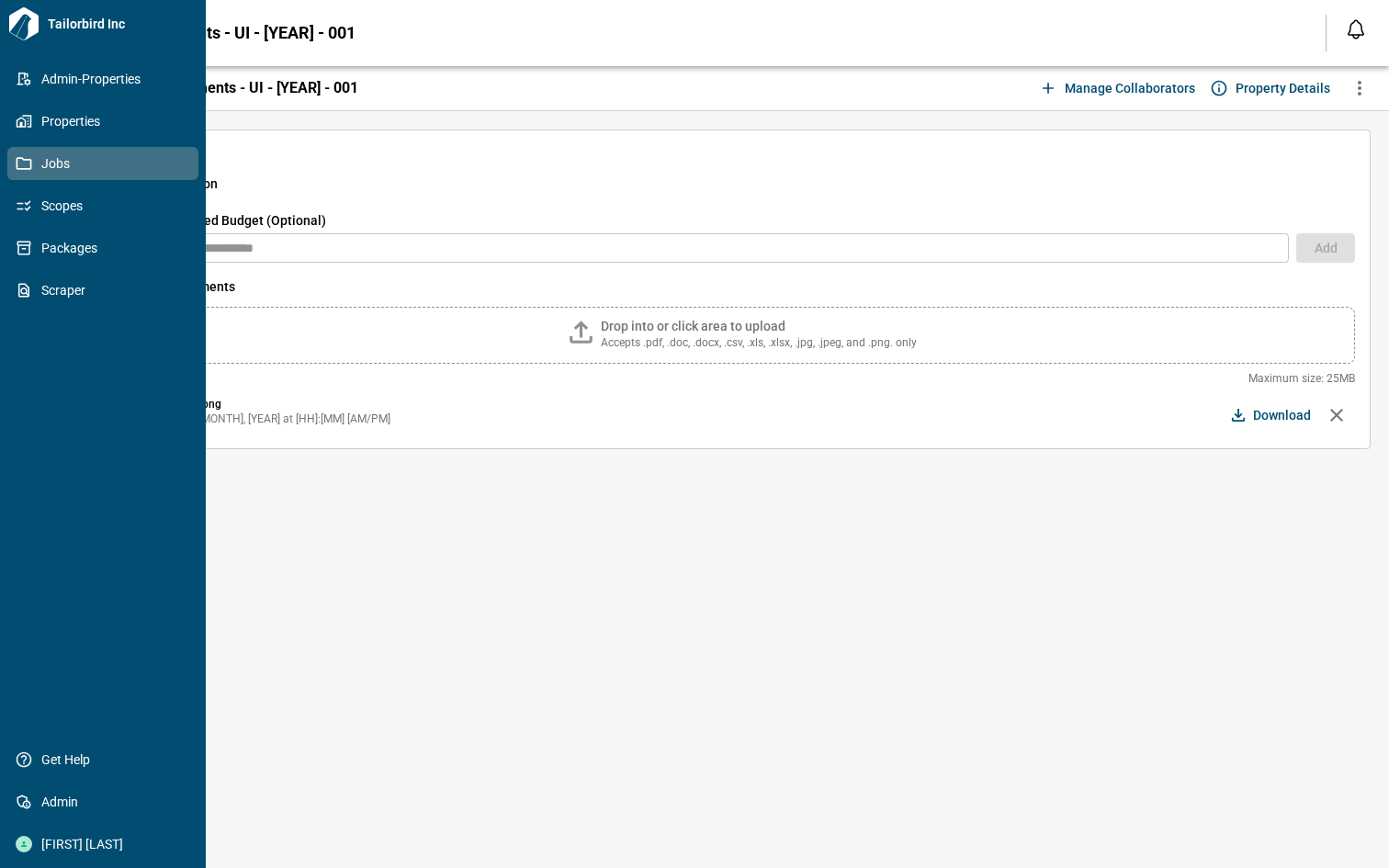 click on "Jobs" at bounding box center [107, 163] 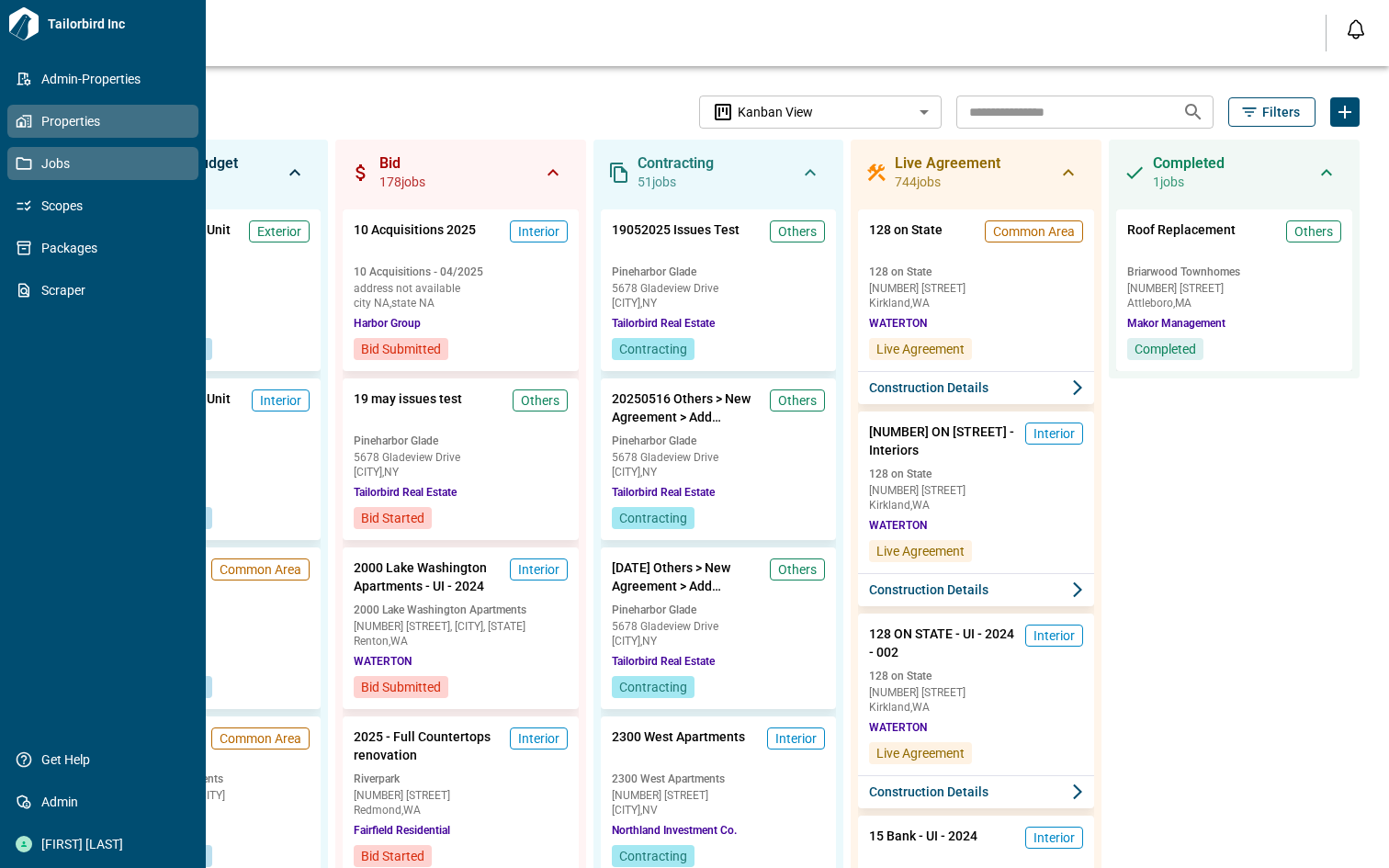 click on "Properties" at bounding box center (107, 121) 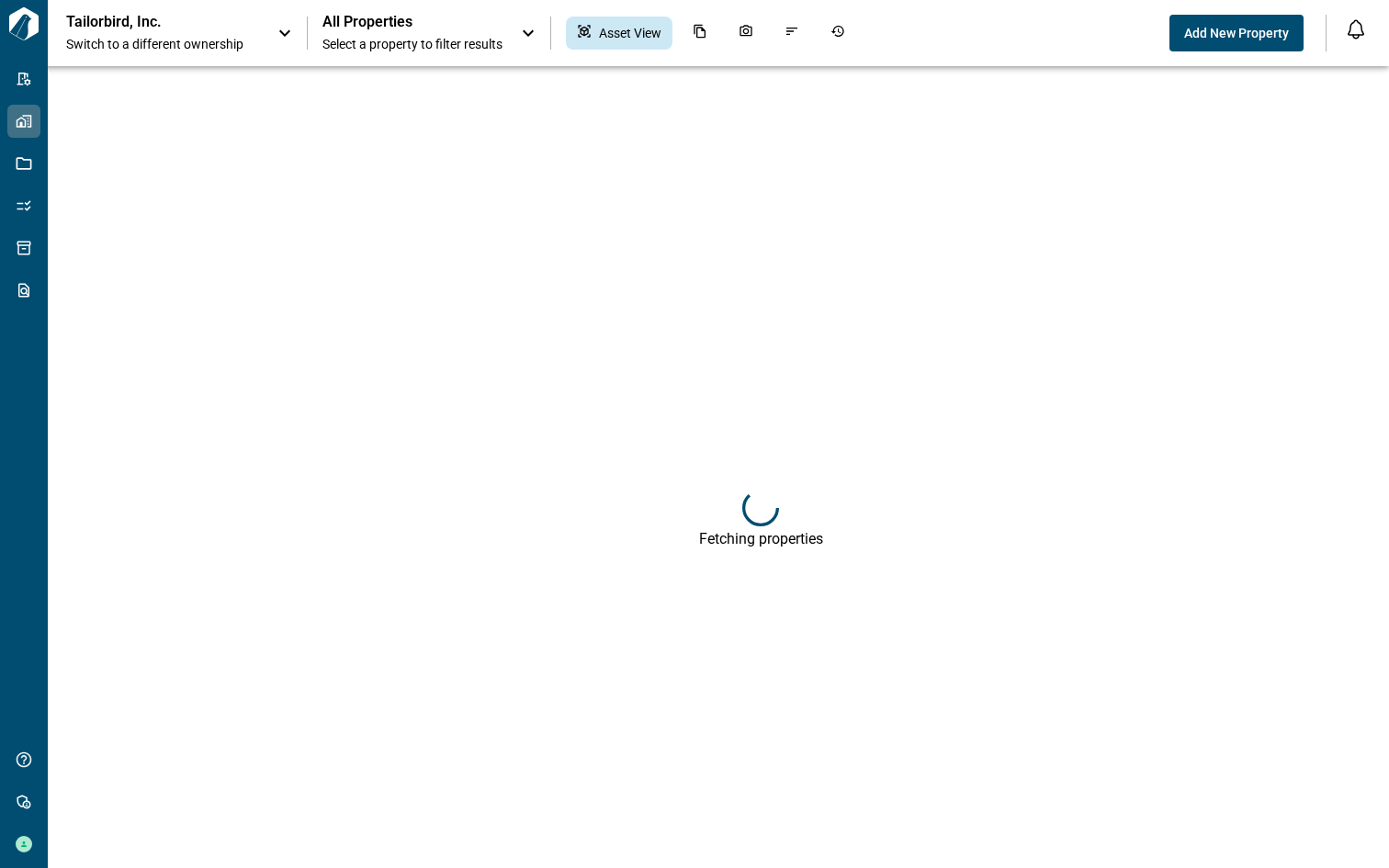 click on "Switch to a different ownership" at bounding box center [163, 44] 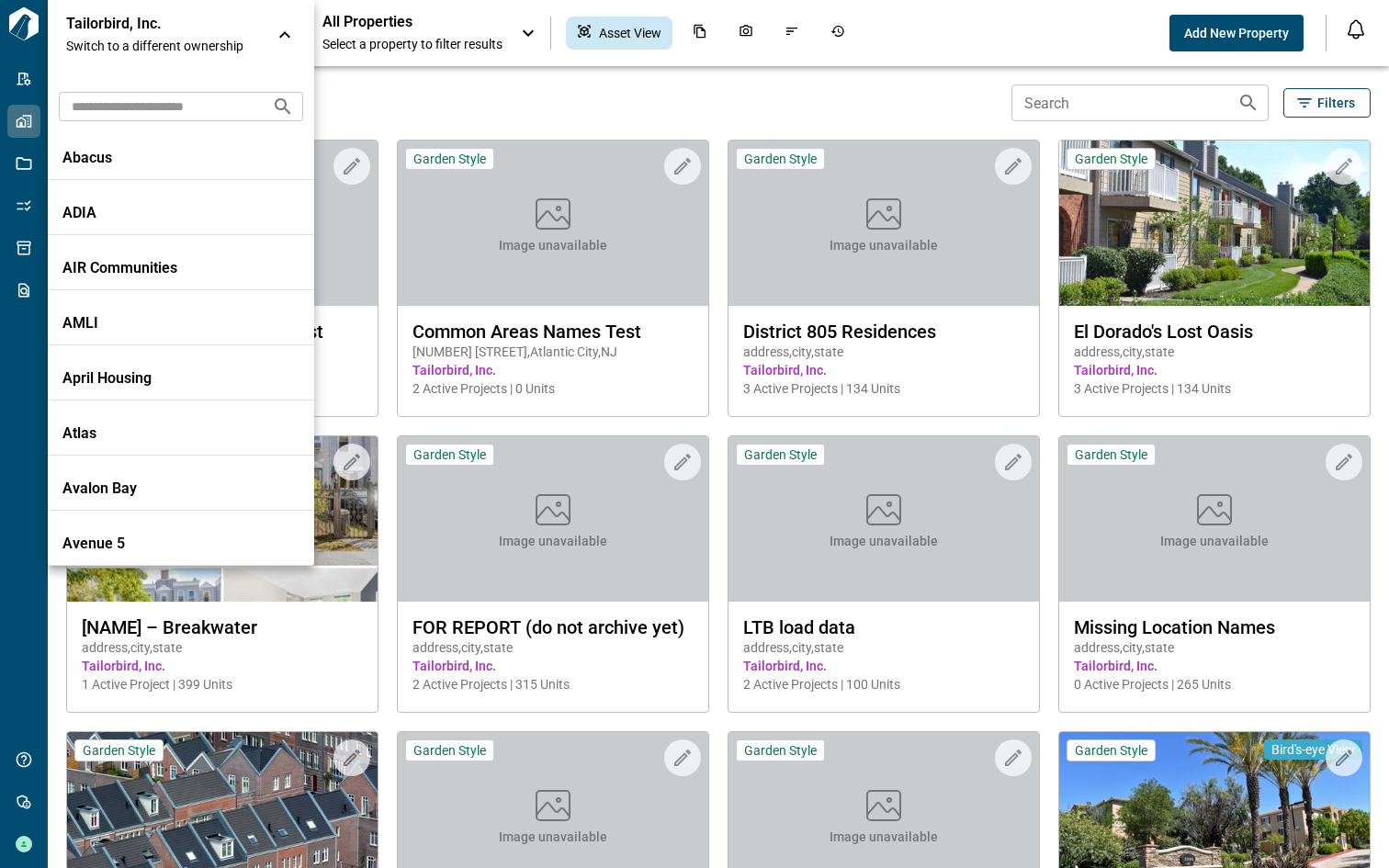 click at bounding box center (158, 106) 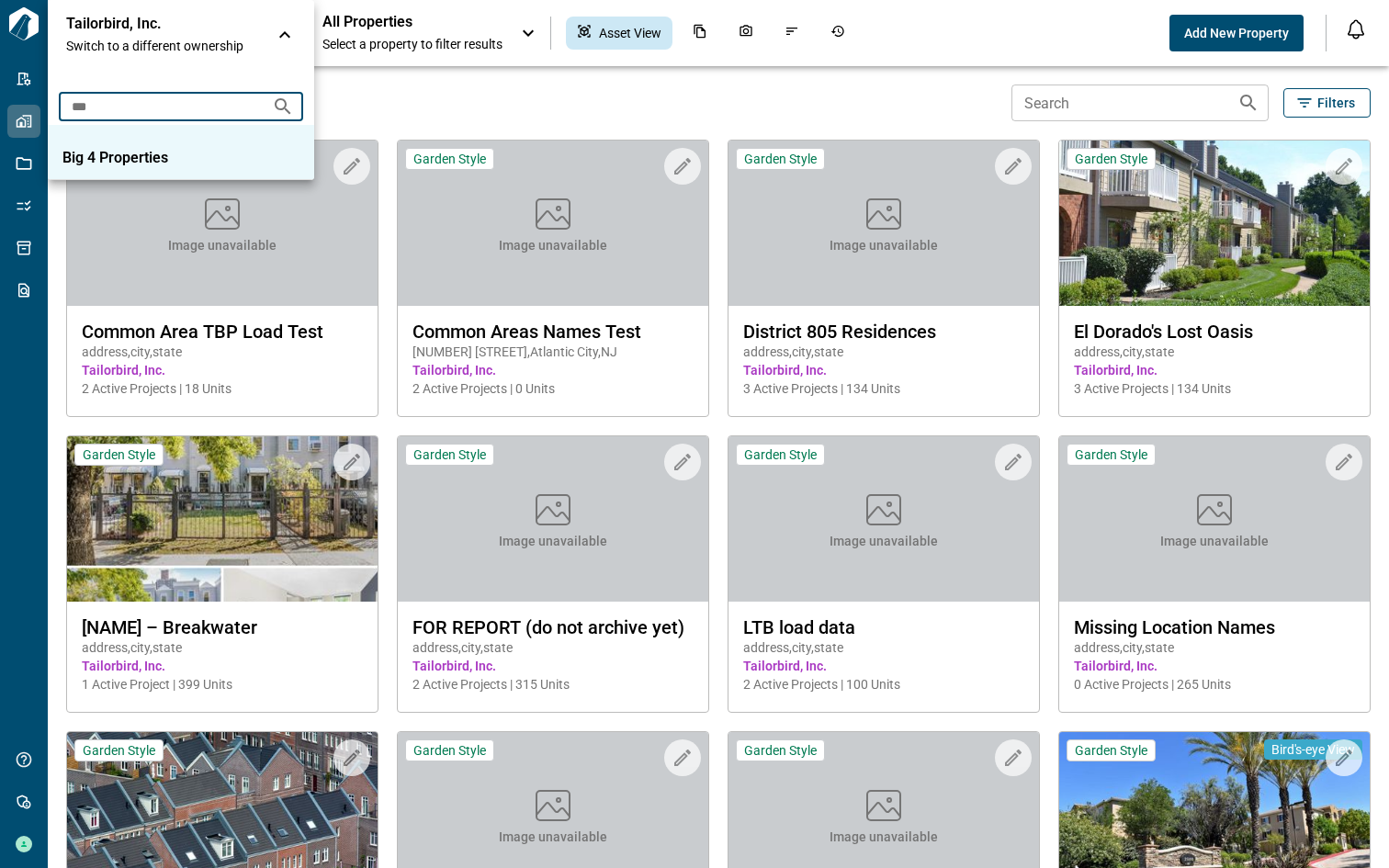 type on "***" 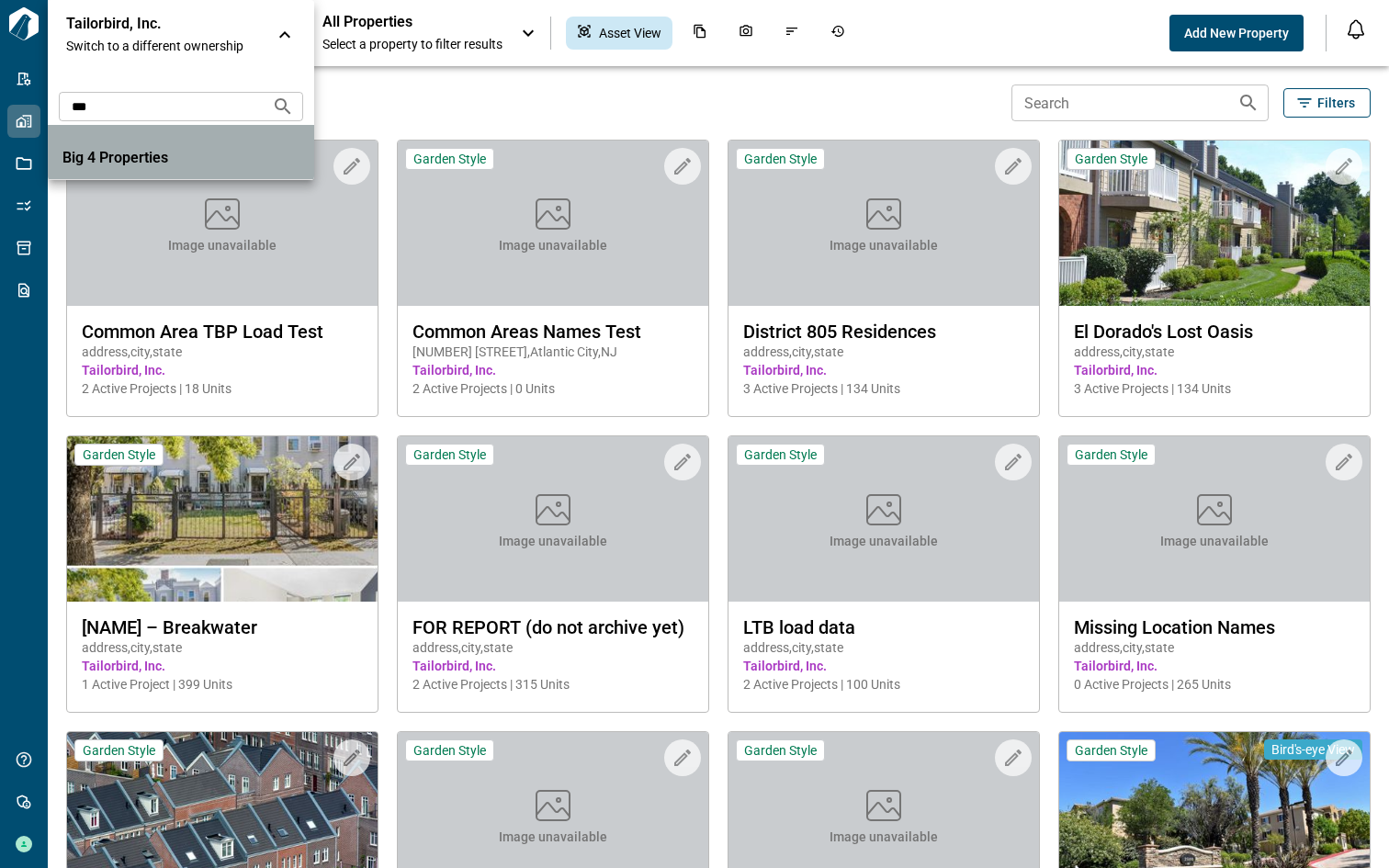 click on "Big 4 Properties" at bounding box center (145, 158) 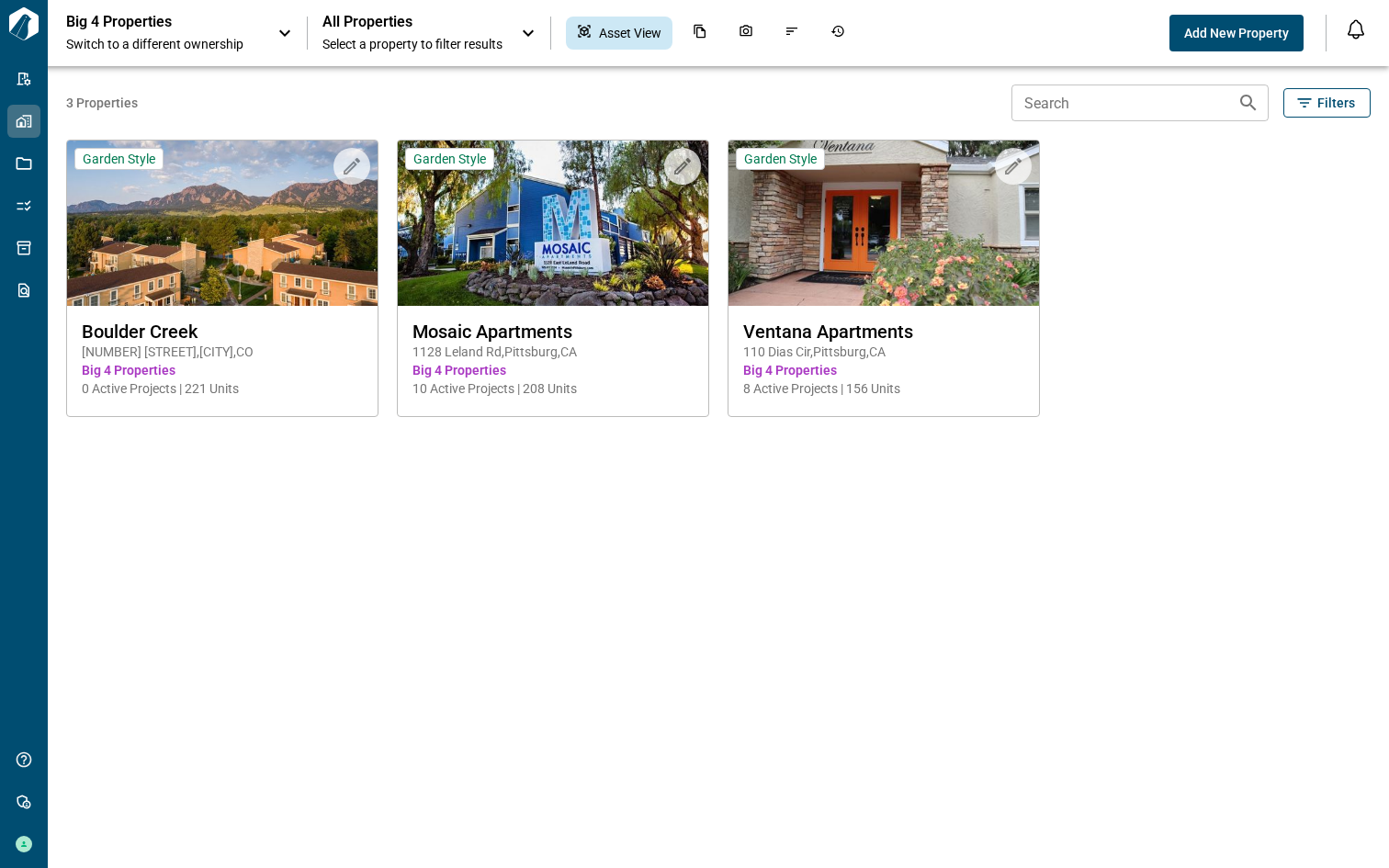 click on "Select a property to filter results" at bounding box center (412, 44) 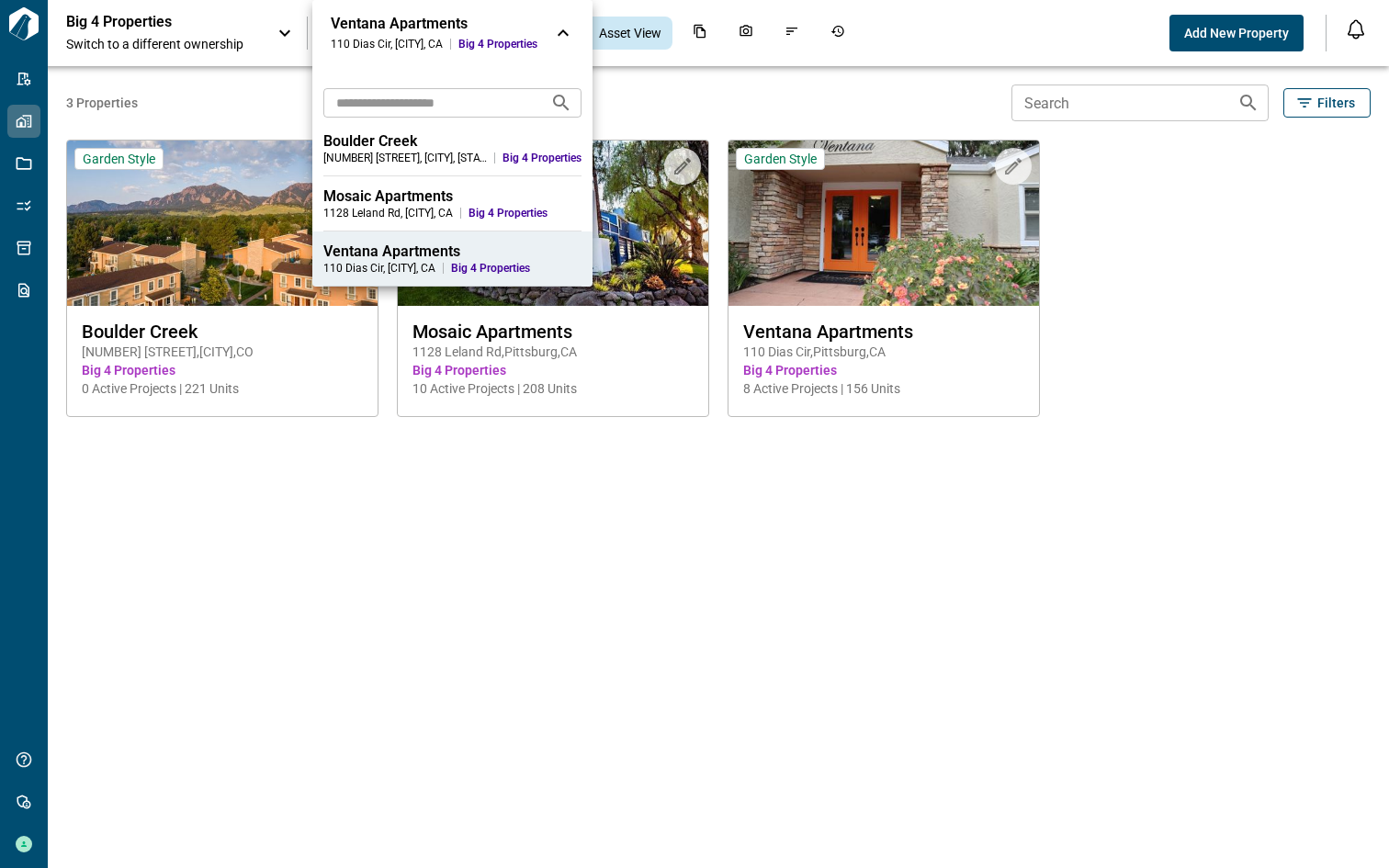 click on "[NUMBER] [STREET], [CITY], [STATE]" at bounding box center (387, 44) 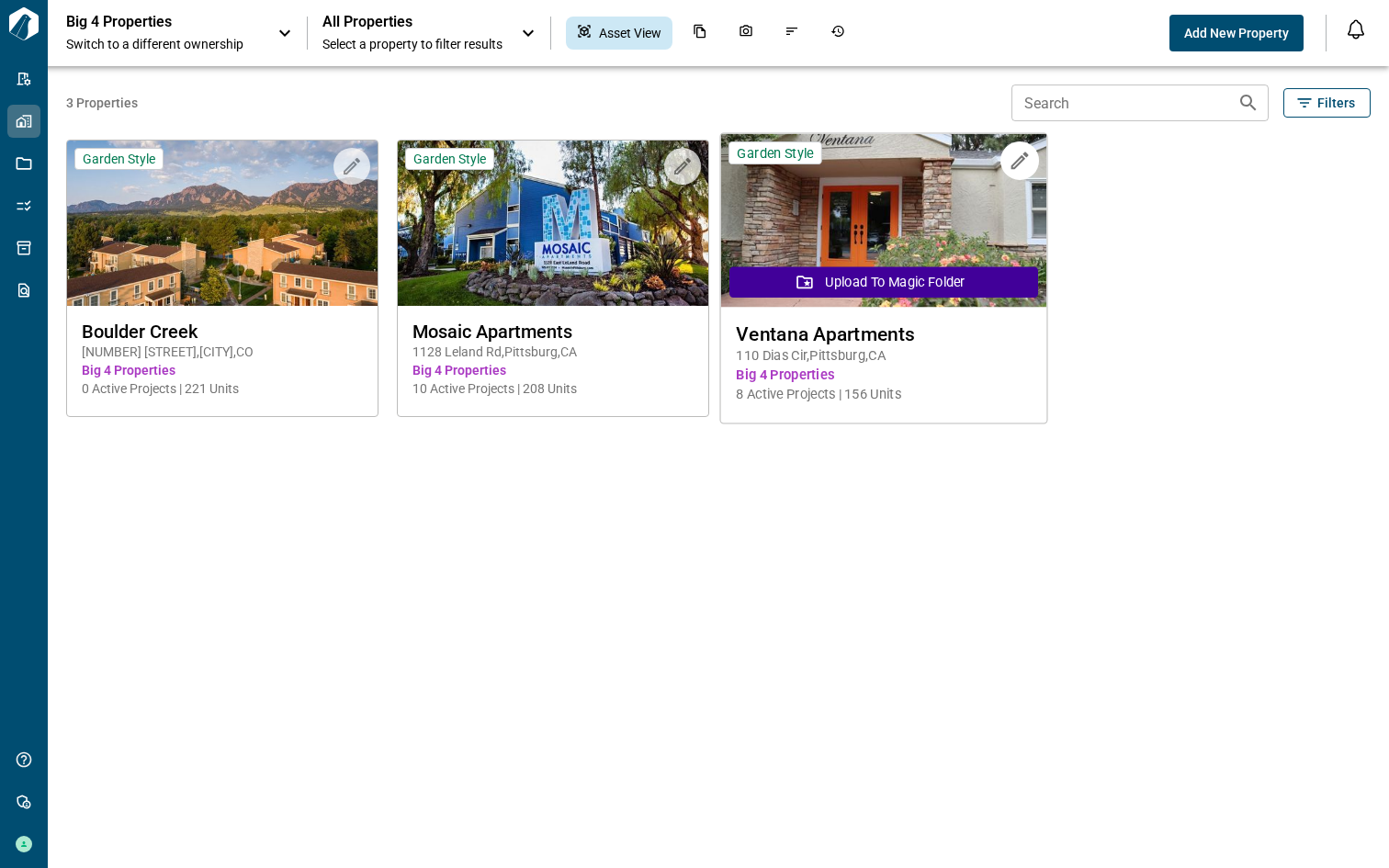 click on "Big 4 Properties" at bounding box center (222, 370) 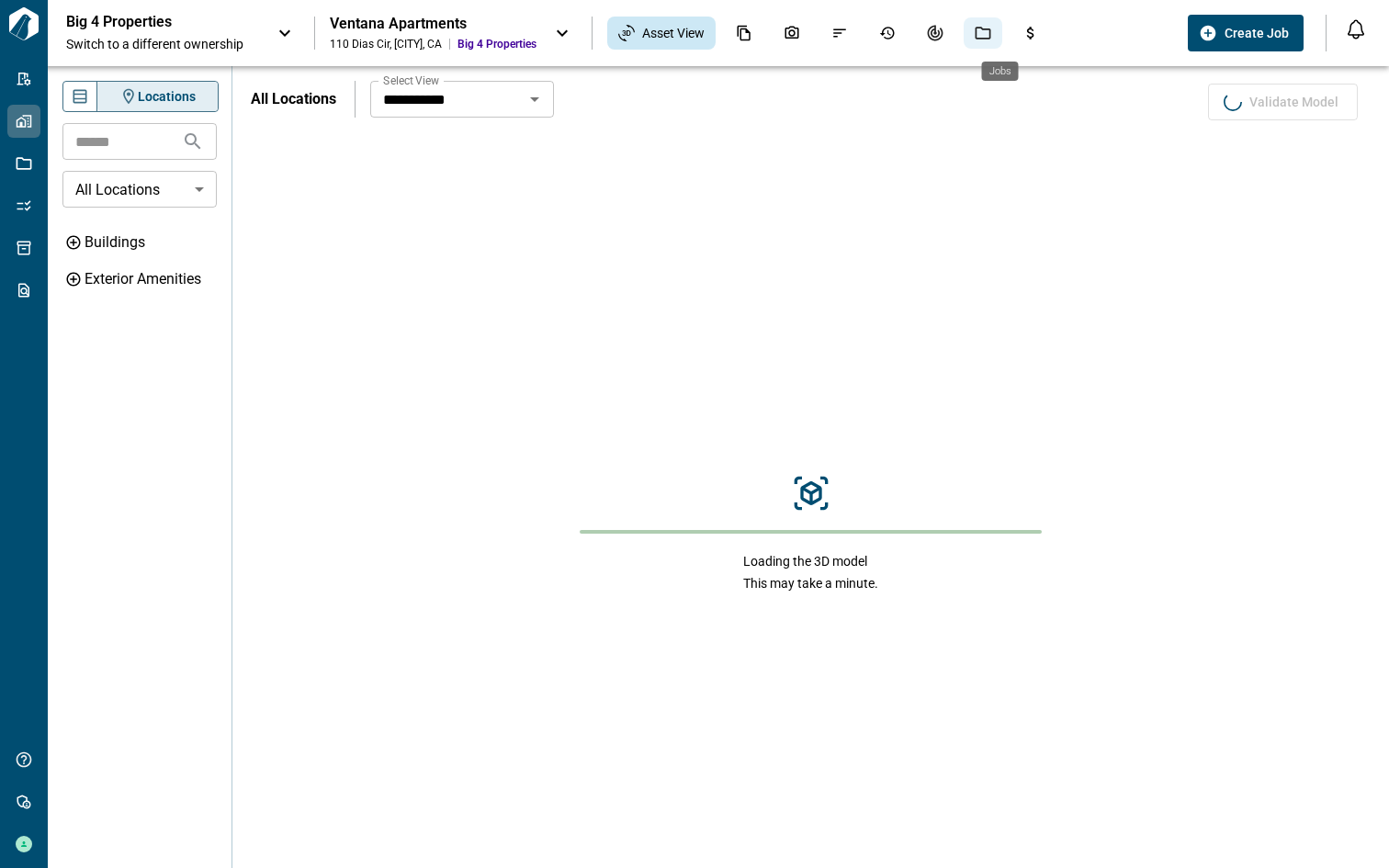 click at bounding box center [983, 33] 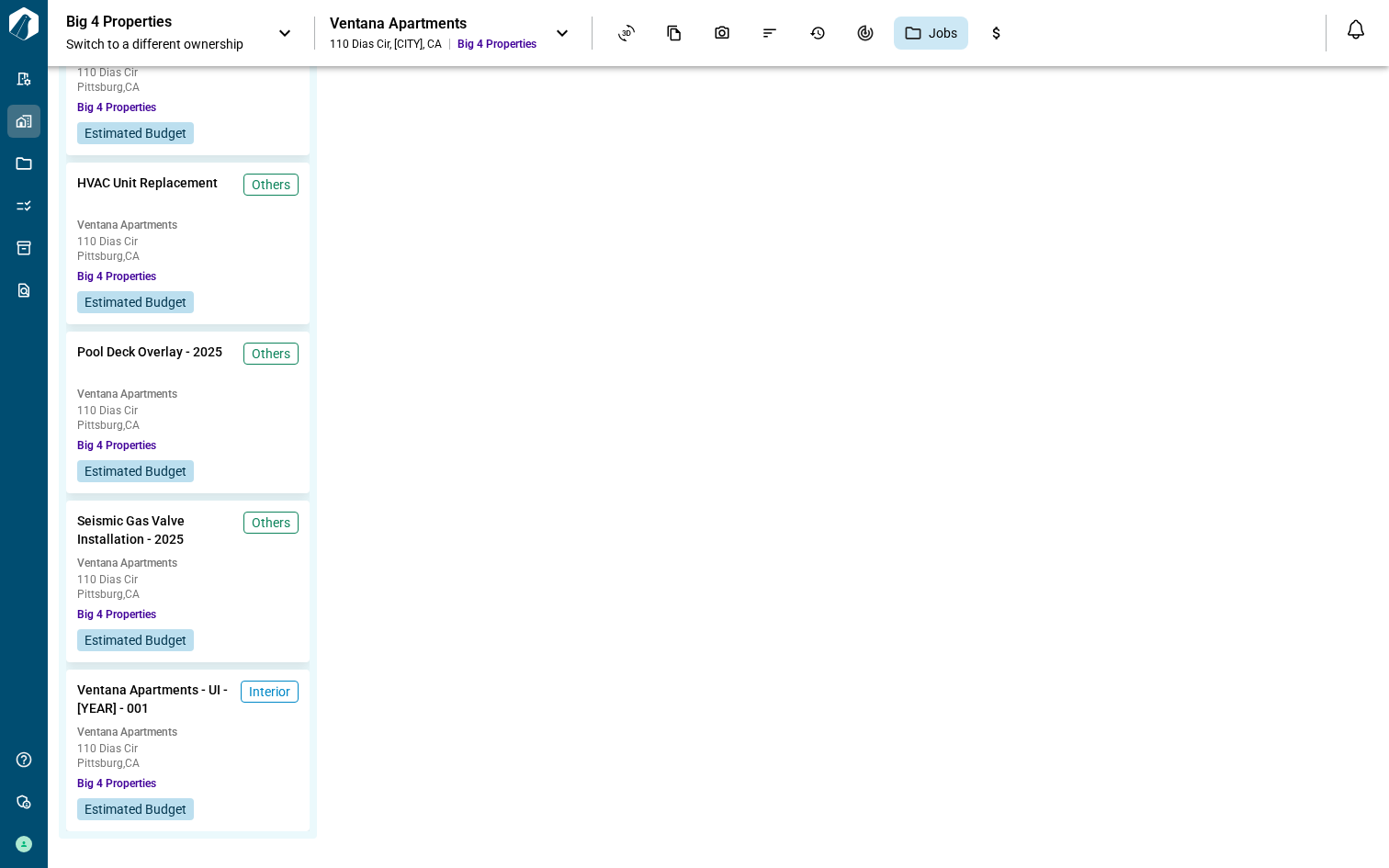 scroll, scrollTop: 723, scrollLeft: 0, axis: vertical 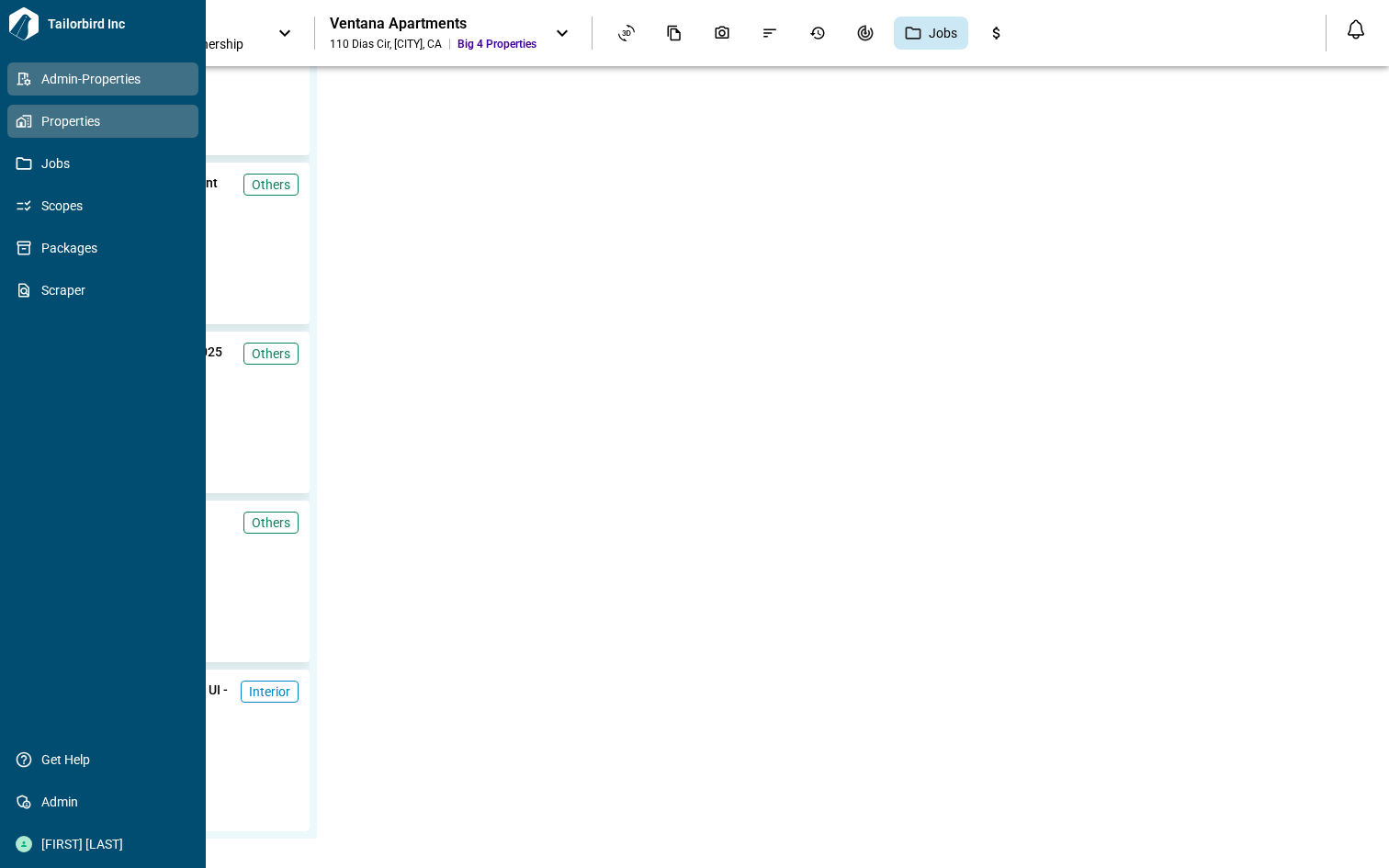 click at bounding box center [24, 79] 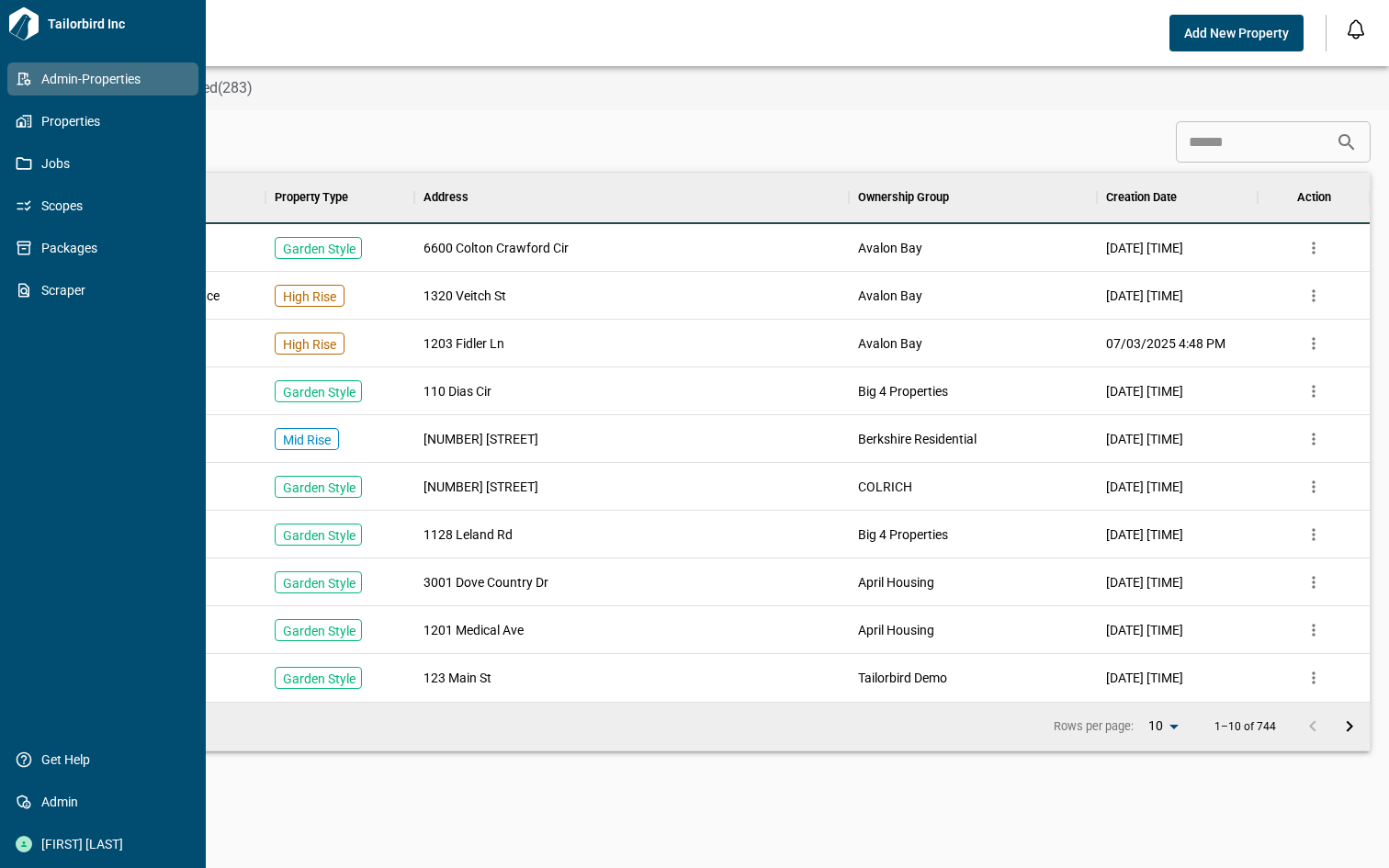 scroll, scrollTop: 16, scrollLeft: 8, axis: both 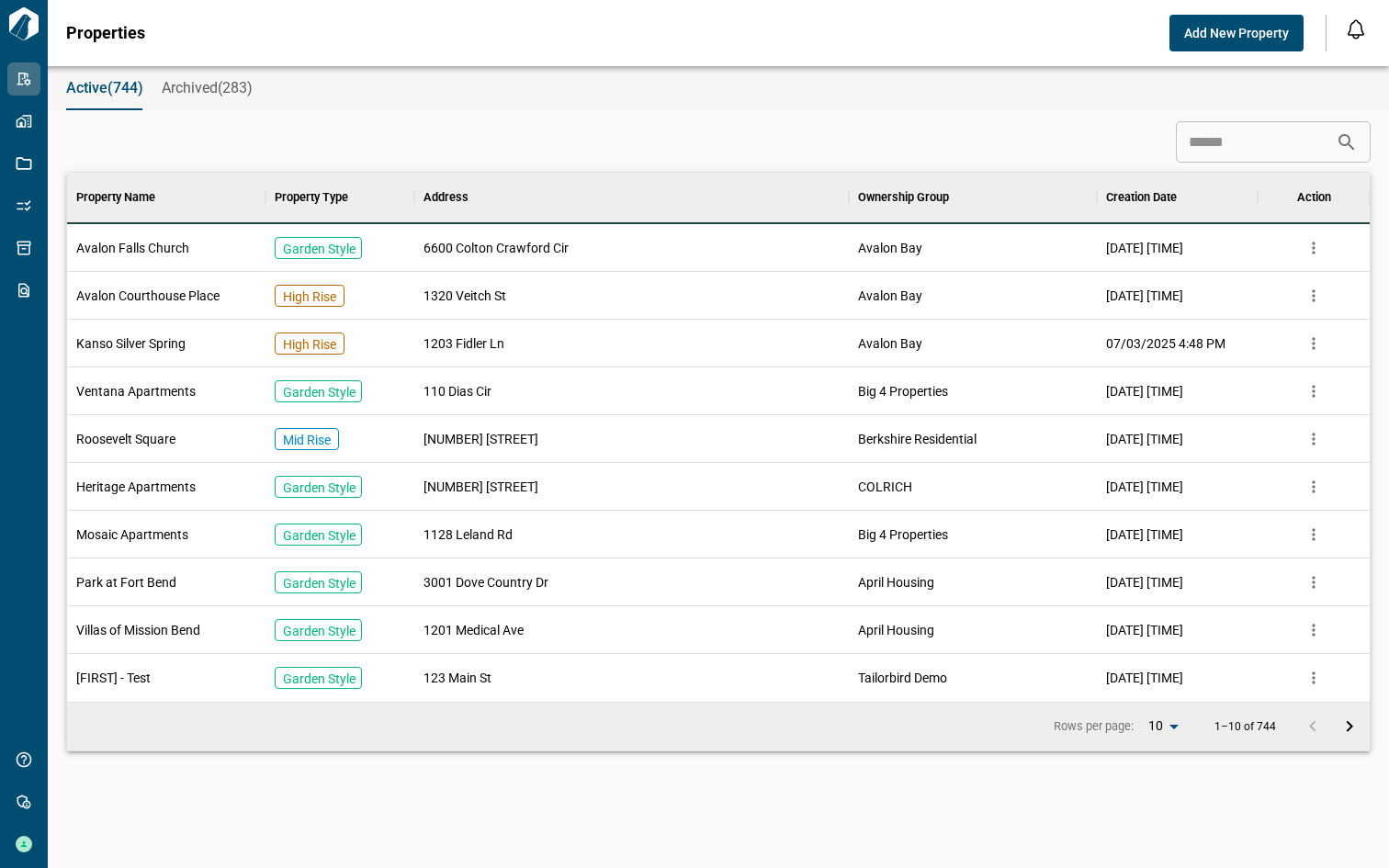 click at bounding box center [1256, 142] 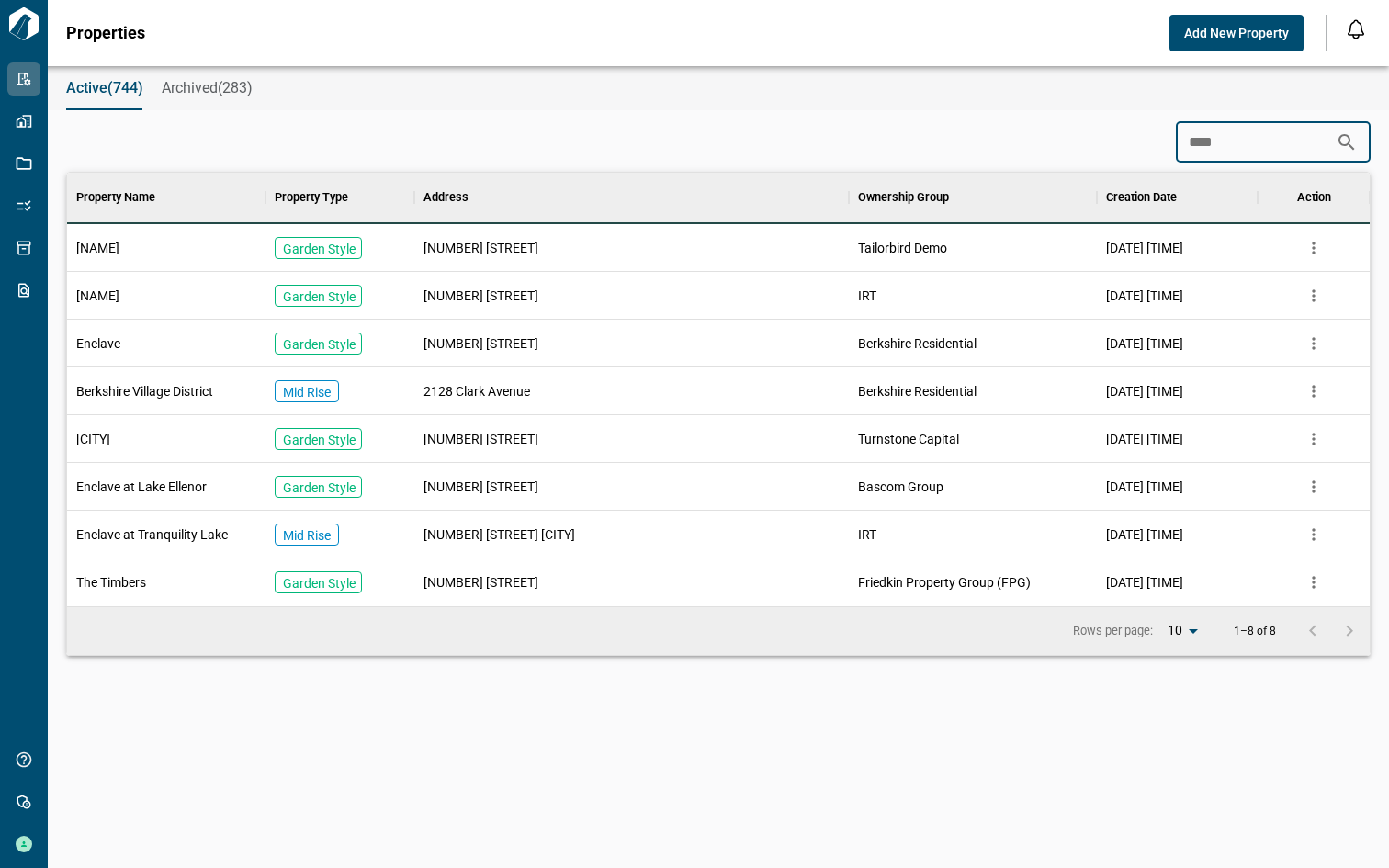 scroll, scrollTop: 132, scrollLeft: 1295, axis: both 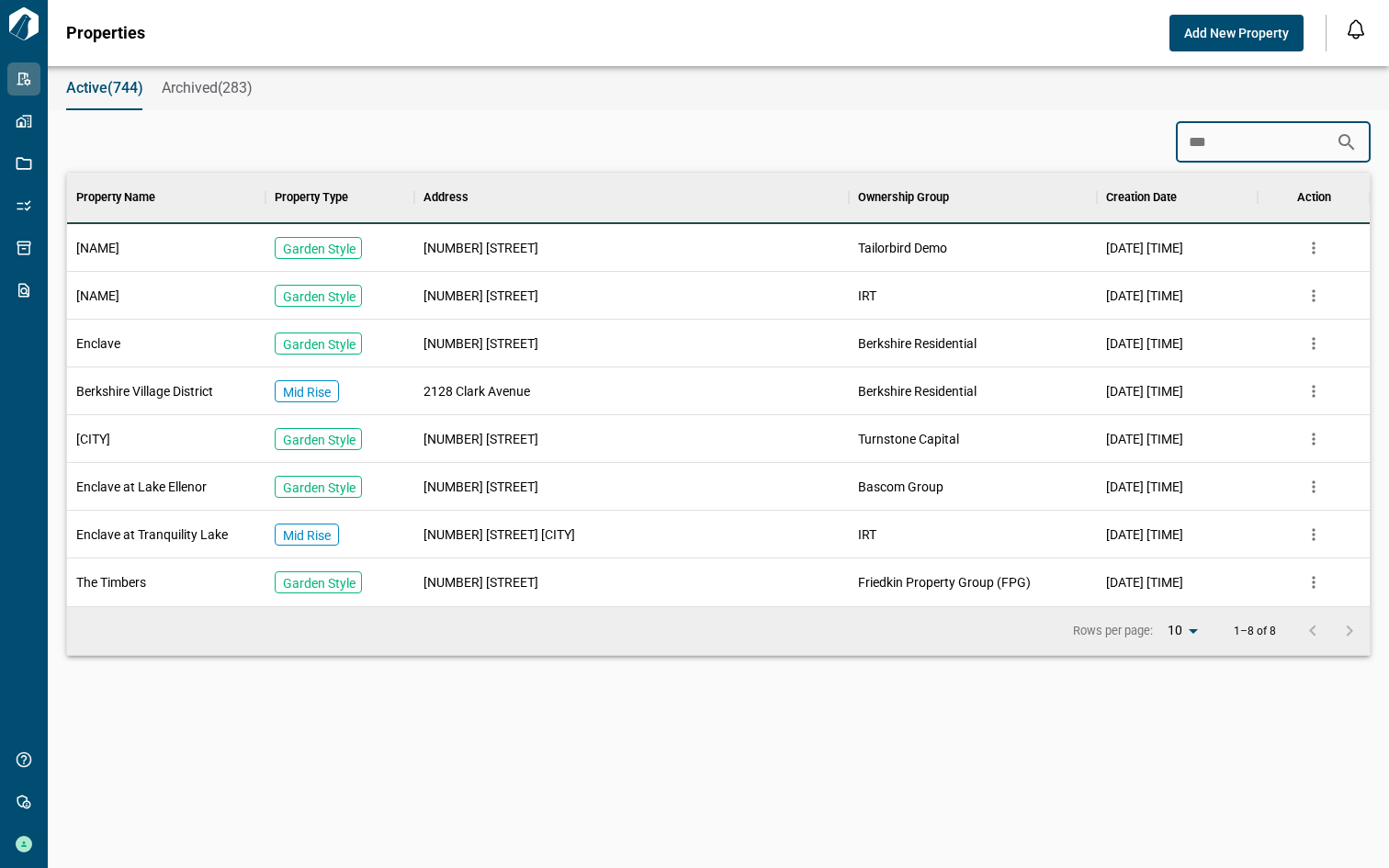 type on "***" 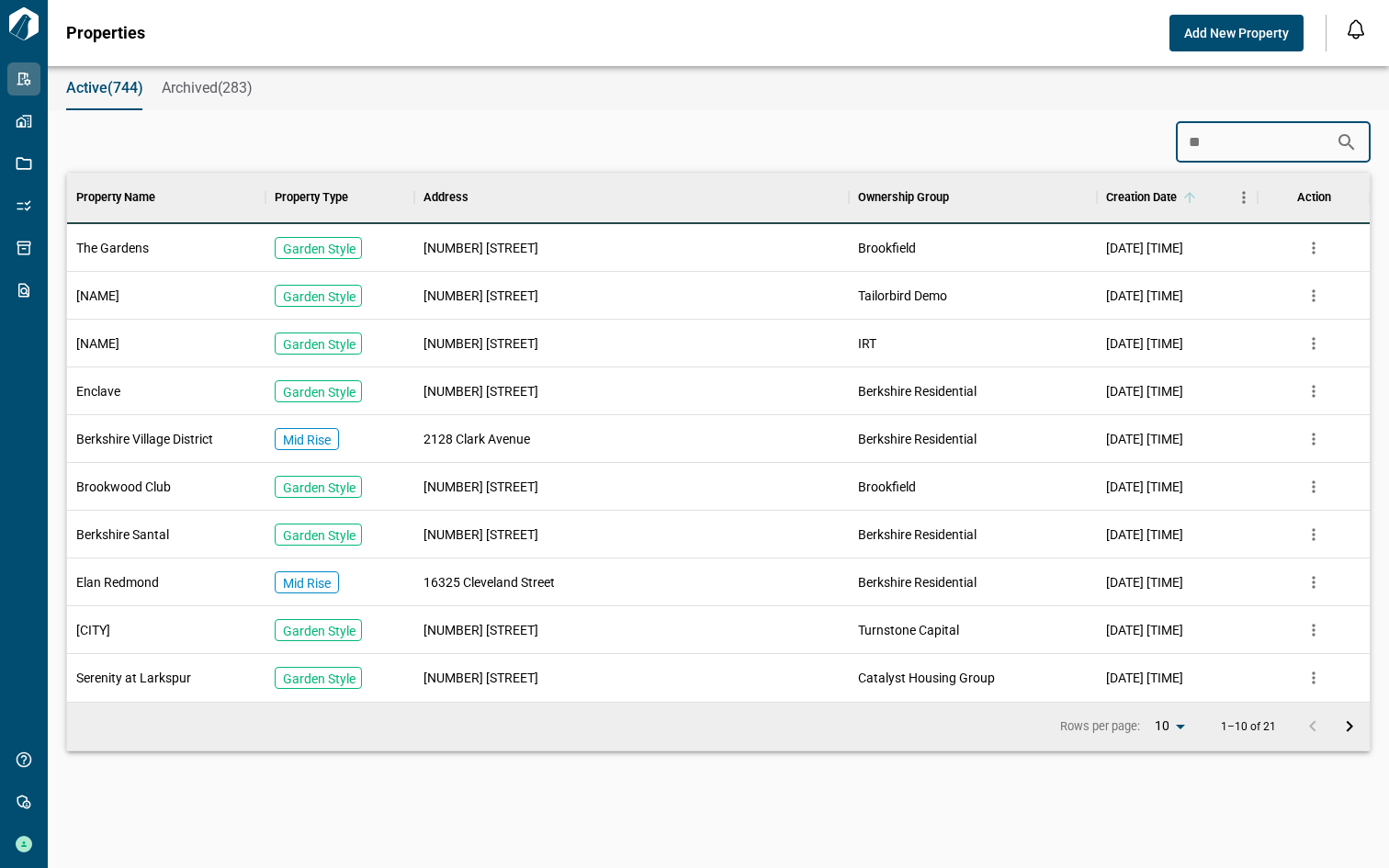 scroll, scrollTop: 16, scrollLeft: 8, axis: both 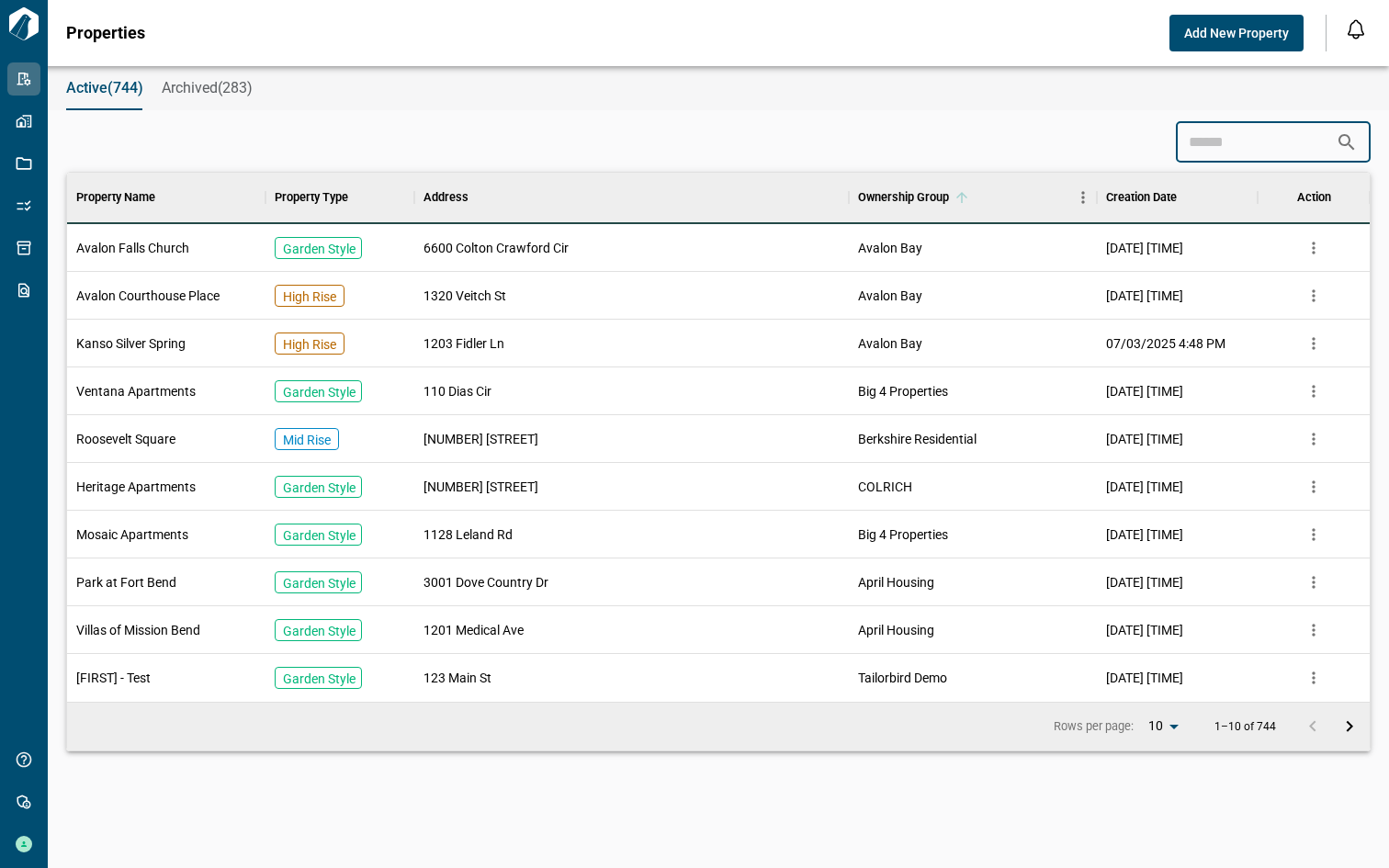 type 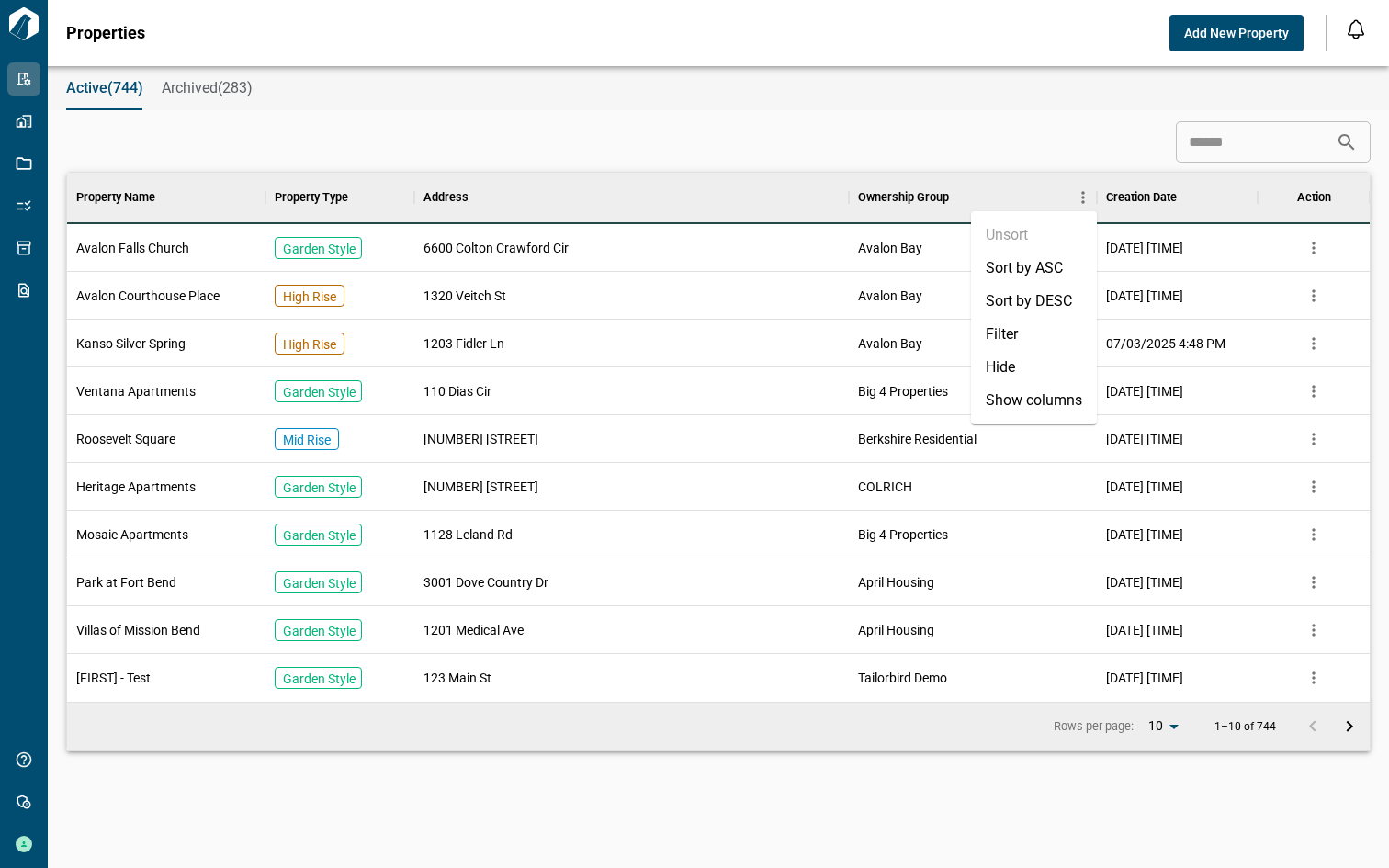 click on "Filter" at bounding box center [1033, 334] 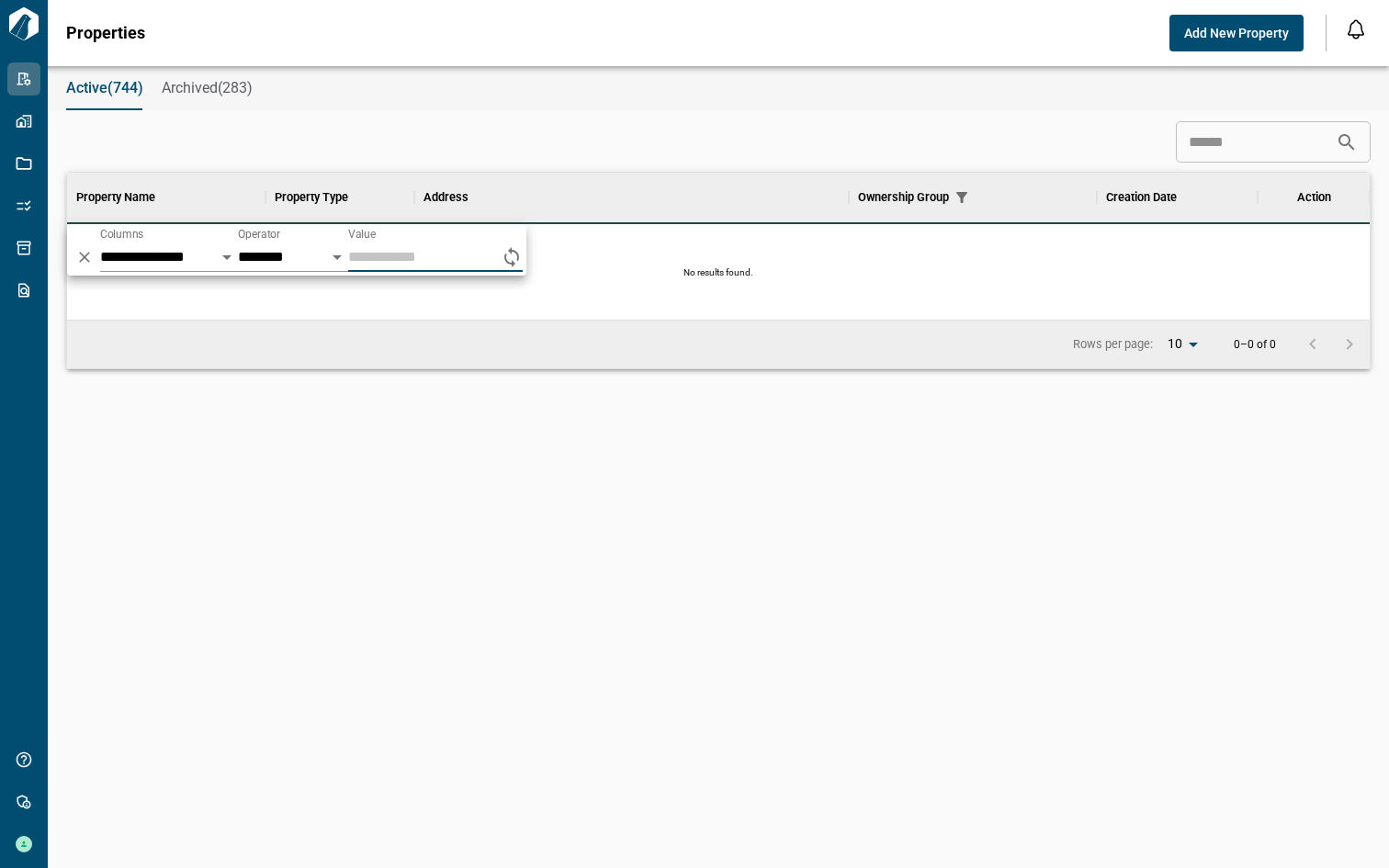 scroll, scrollTop: 514, scrollLeft: 1295, axis: both 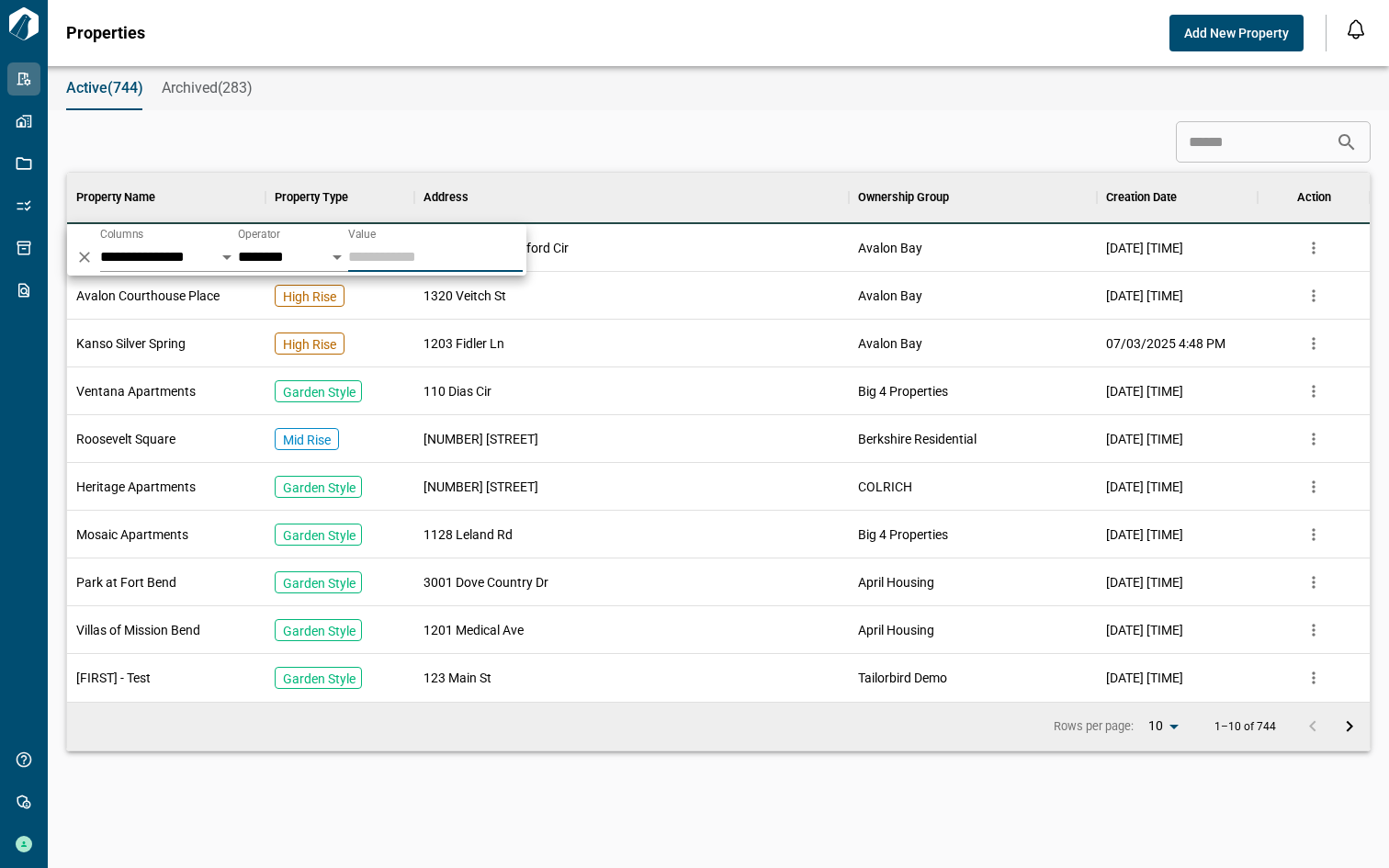 click on "​" at bounding box center [718, 141] 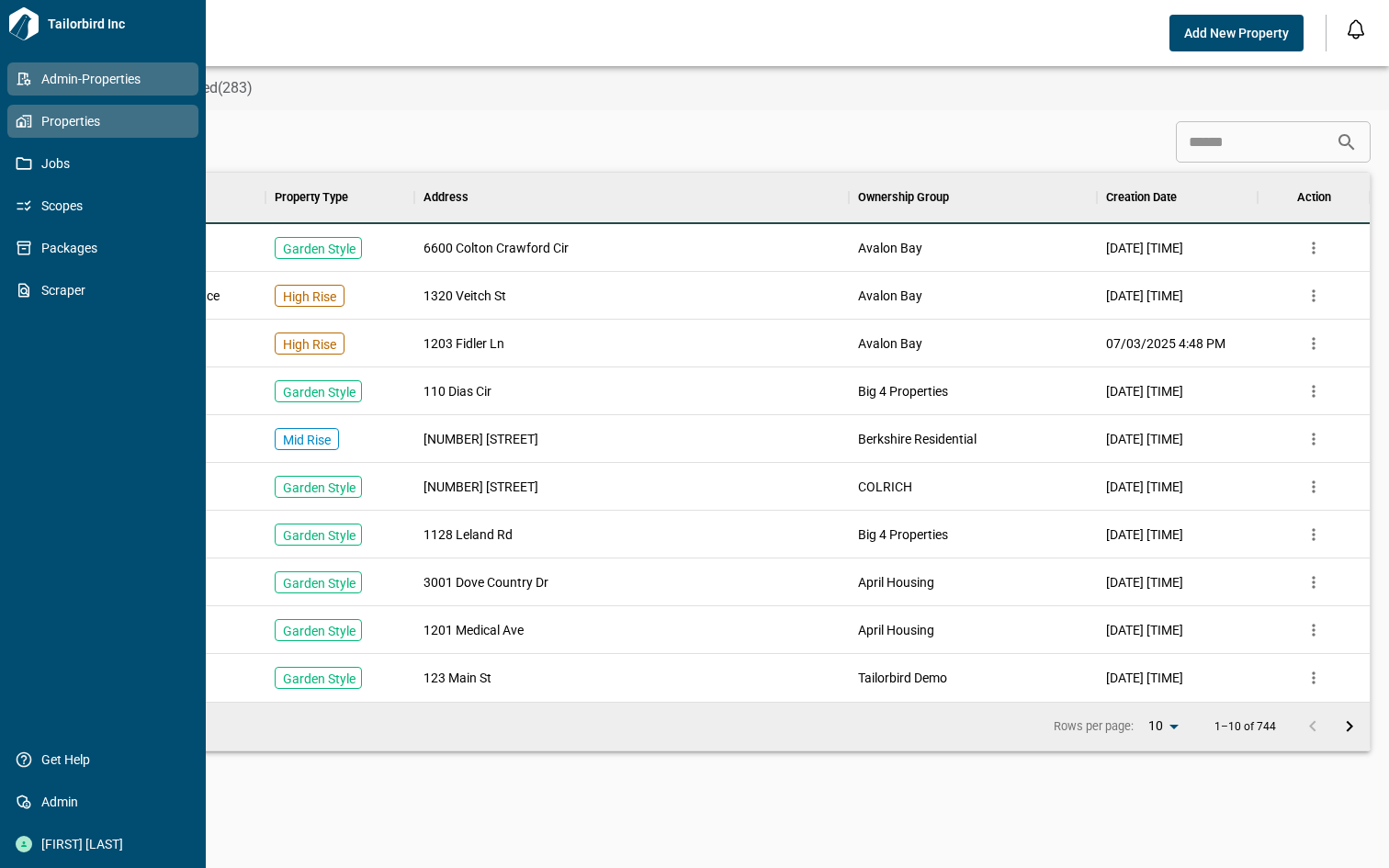 click on "Properties" at bounding box center (103, 121) 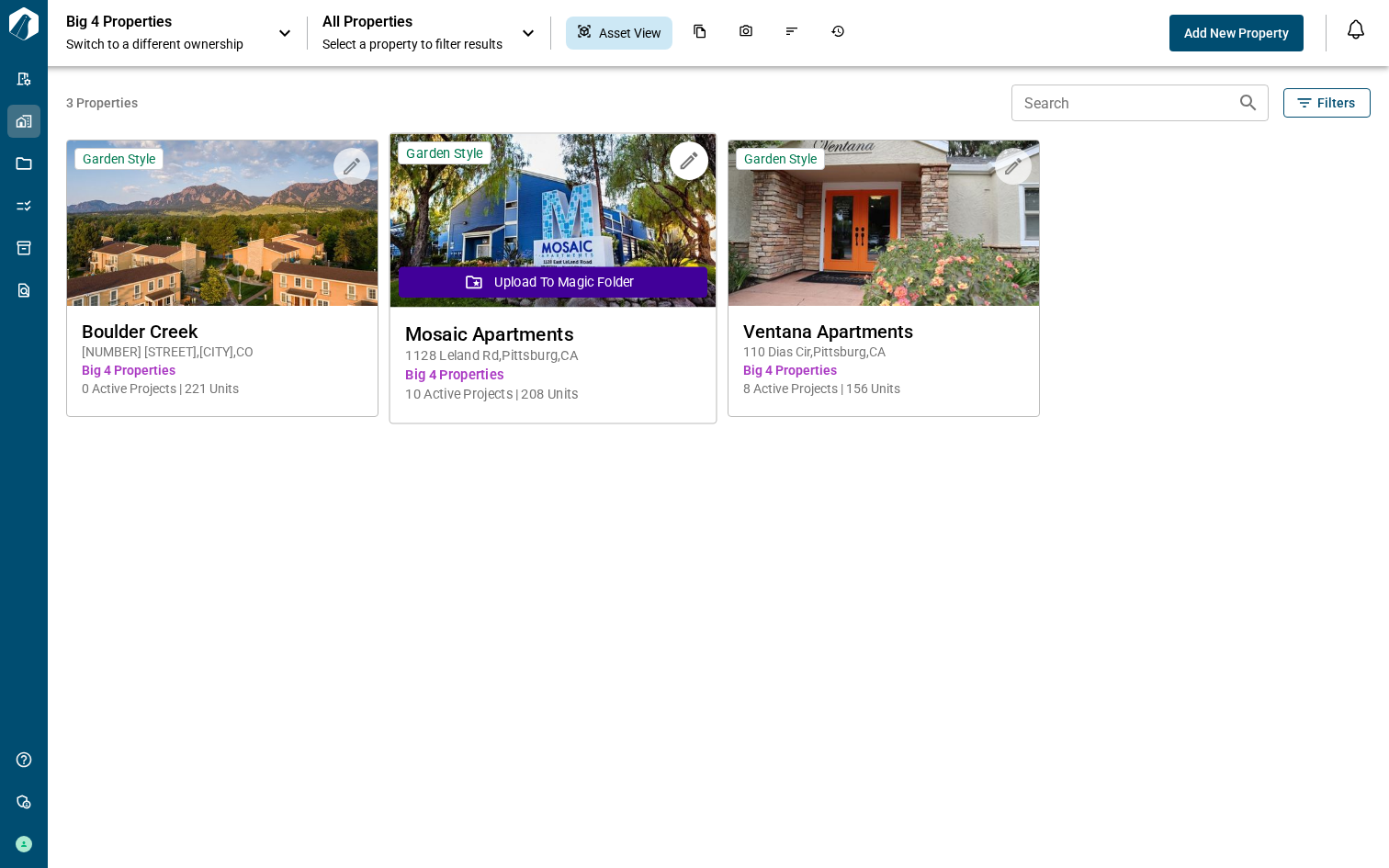 click at bounding box center (222, 223) 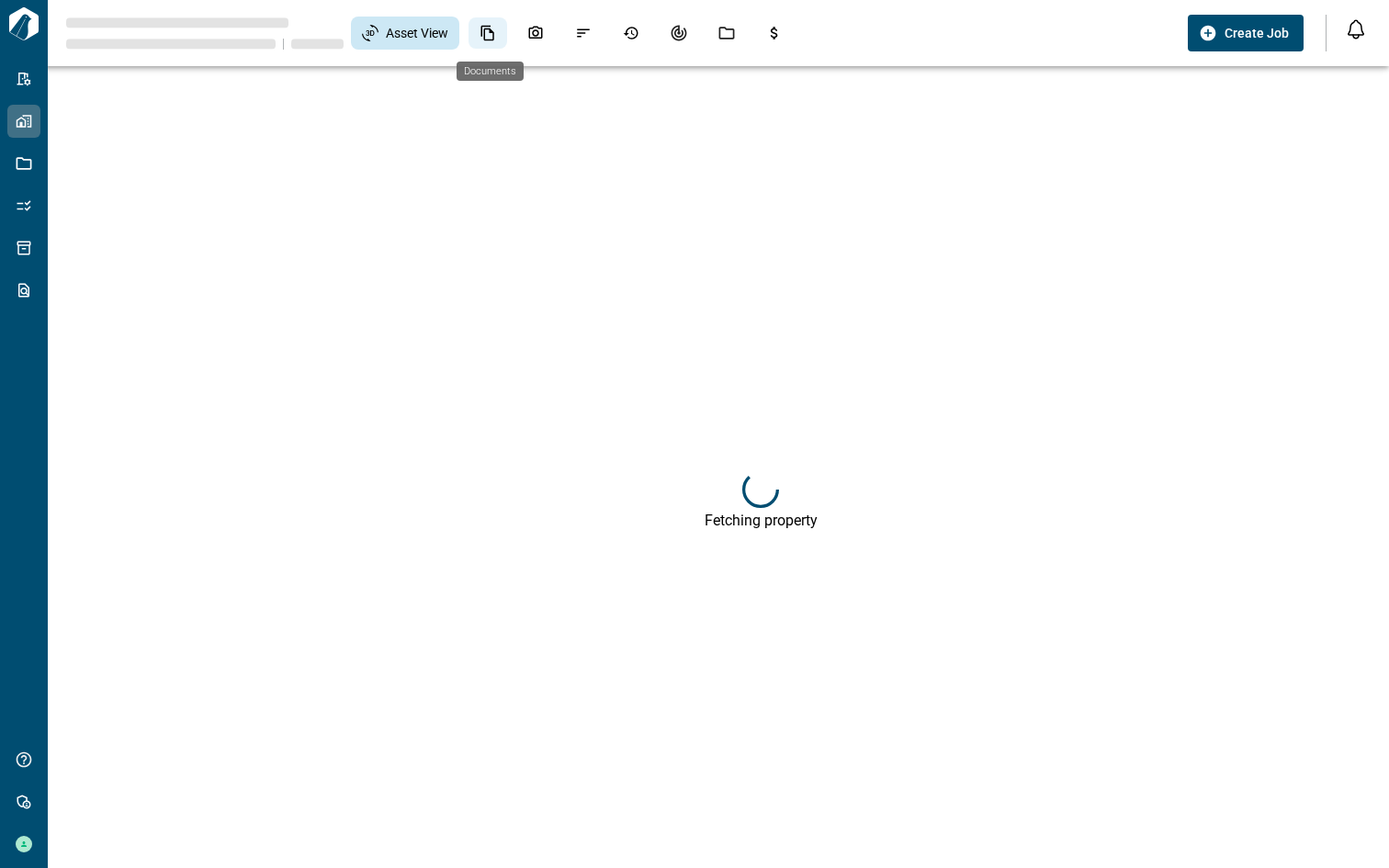 click at bounding box center [488, 33] 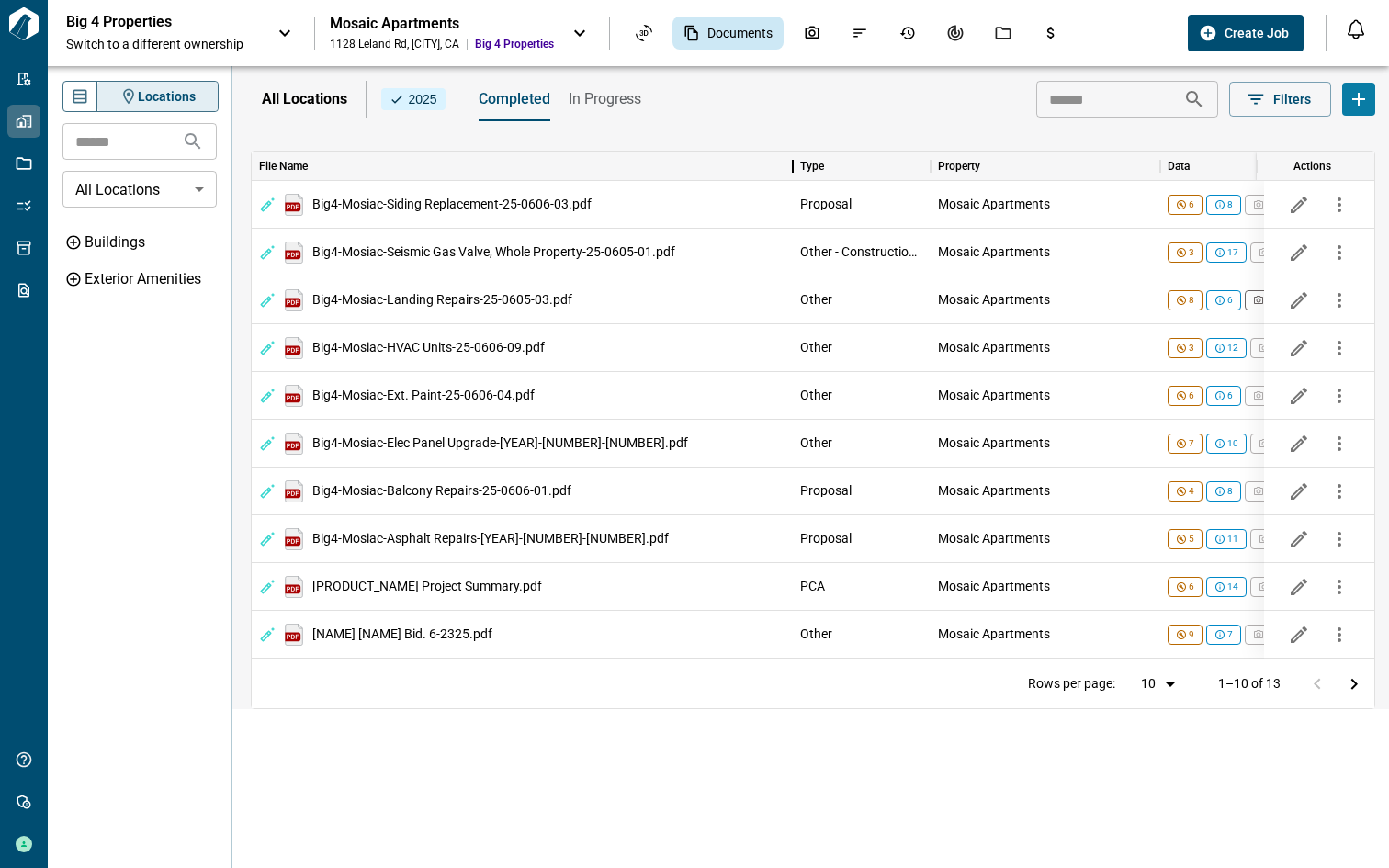 drag, startPoint x: 529, startPoint y: 169, endPoint x: 791, endPoint y: 161, distance: 262.12211 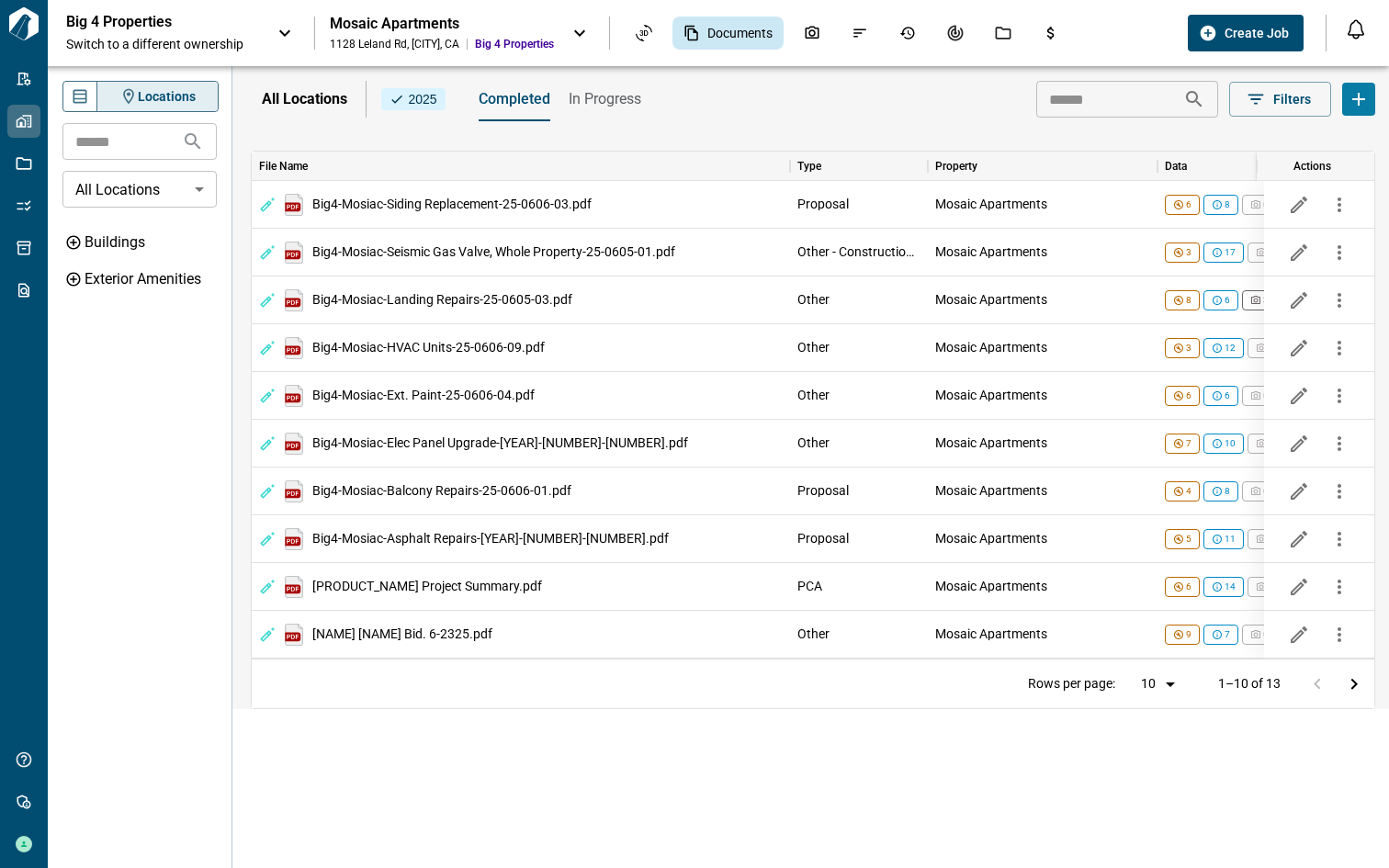 click on "Big 4 Properties Switch to a different ownership" at bounding box center [163, 33] 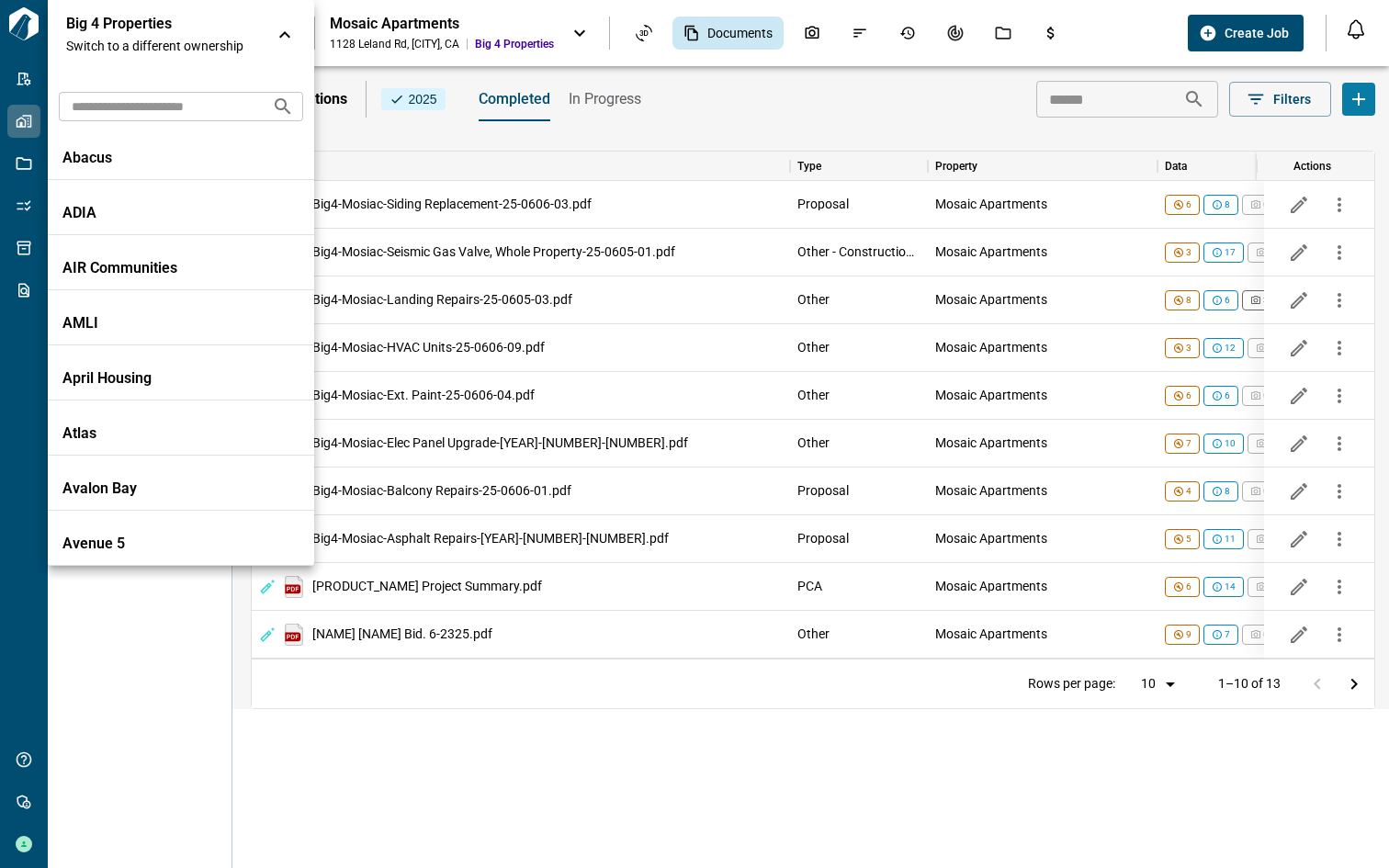 click at bounding box center [158, 106] 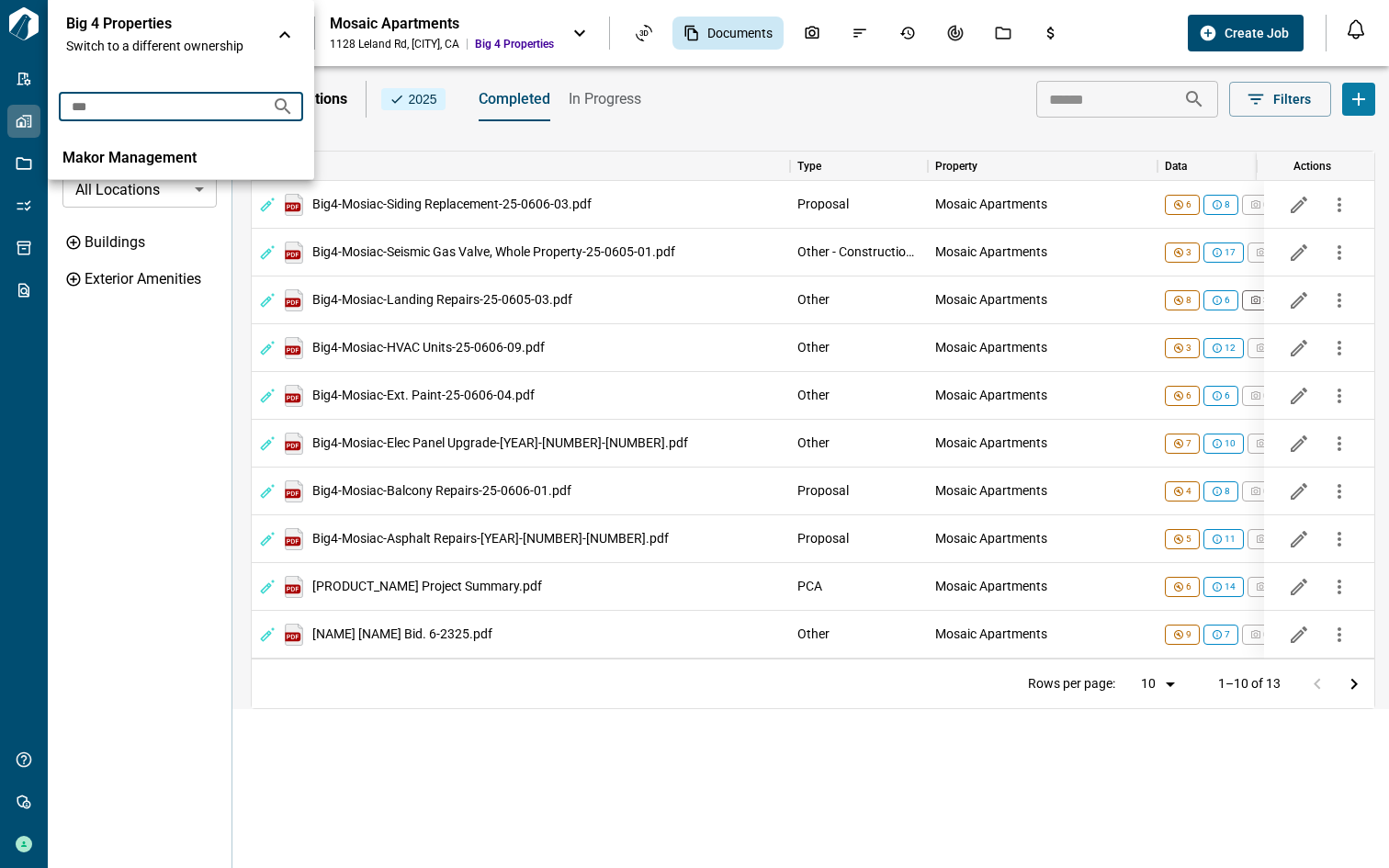 type on "***" 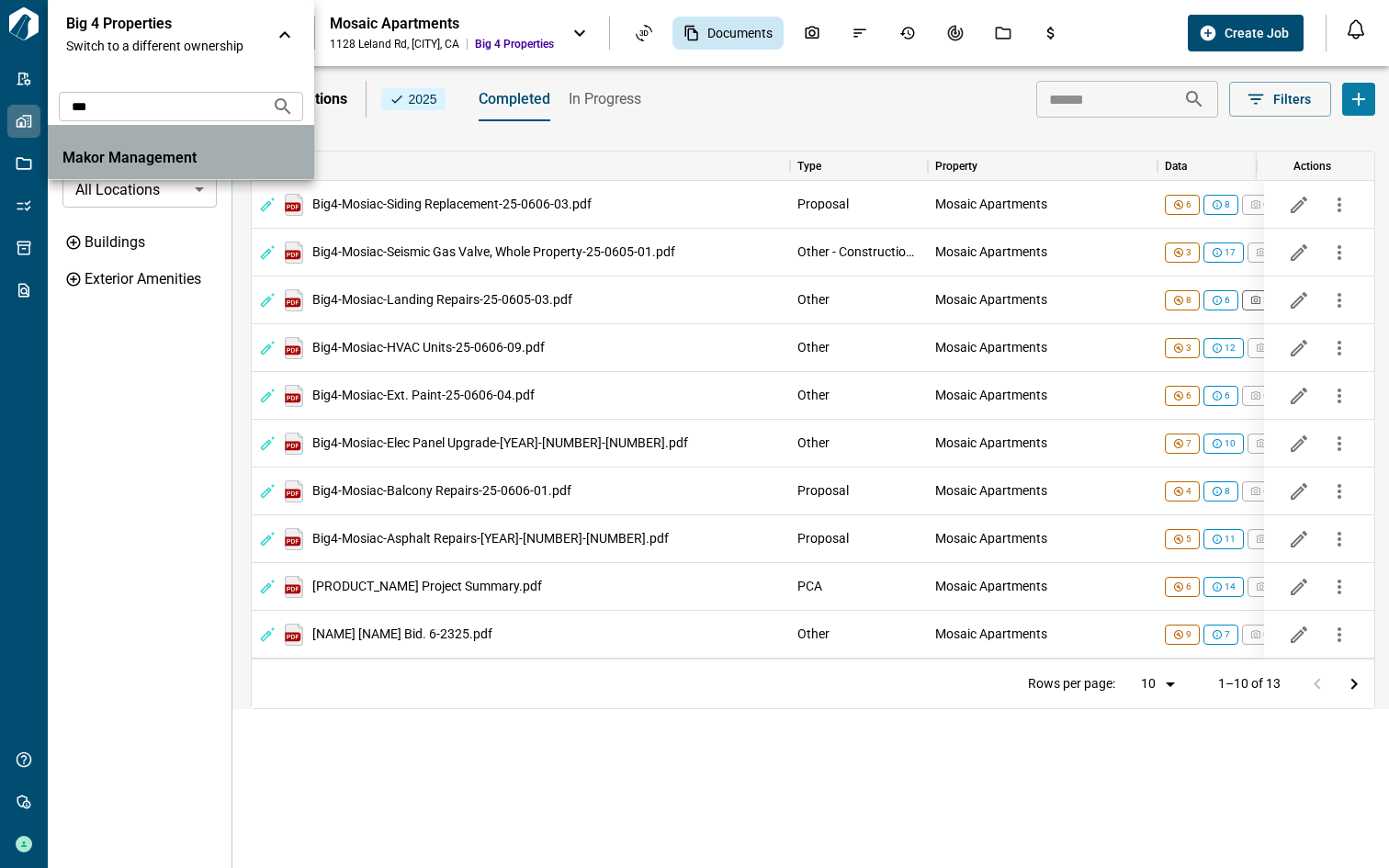 click on "Makor Management" at bounding box center [145, 158] 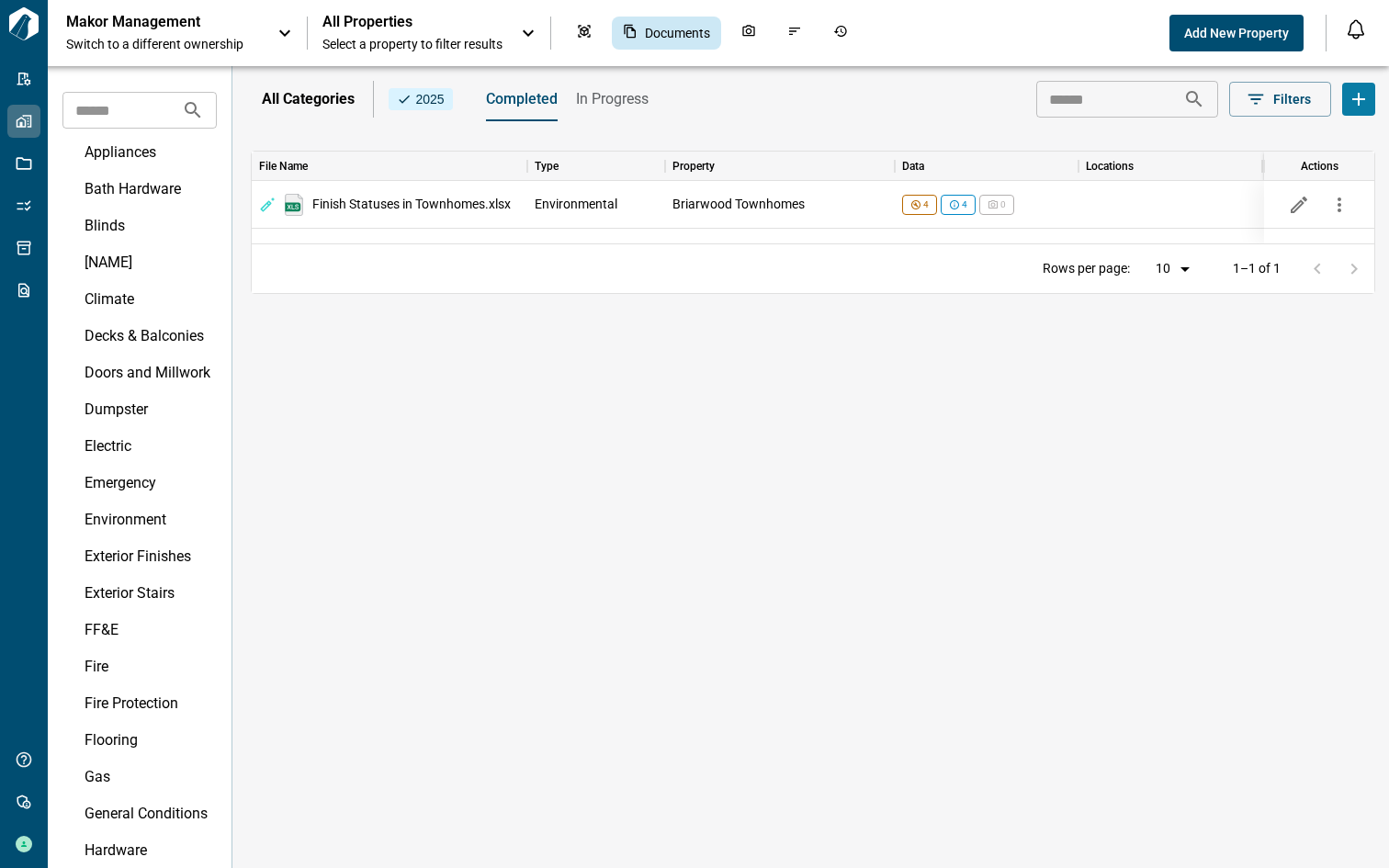 click on "Select a property to filter results" at bounding box center [412, 44] 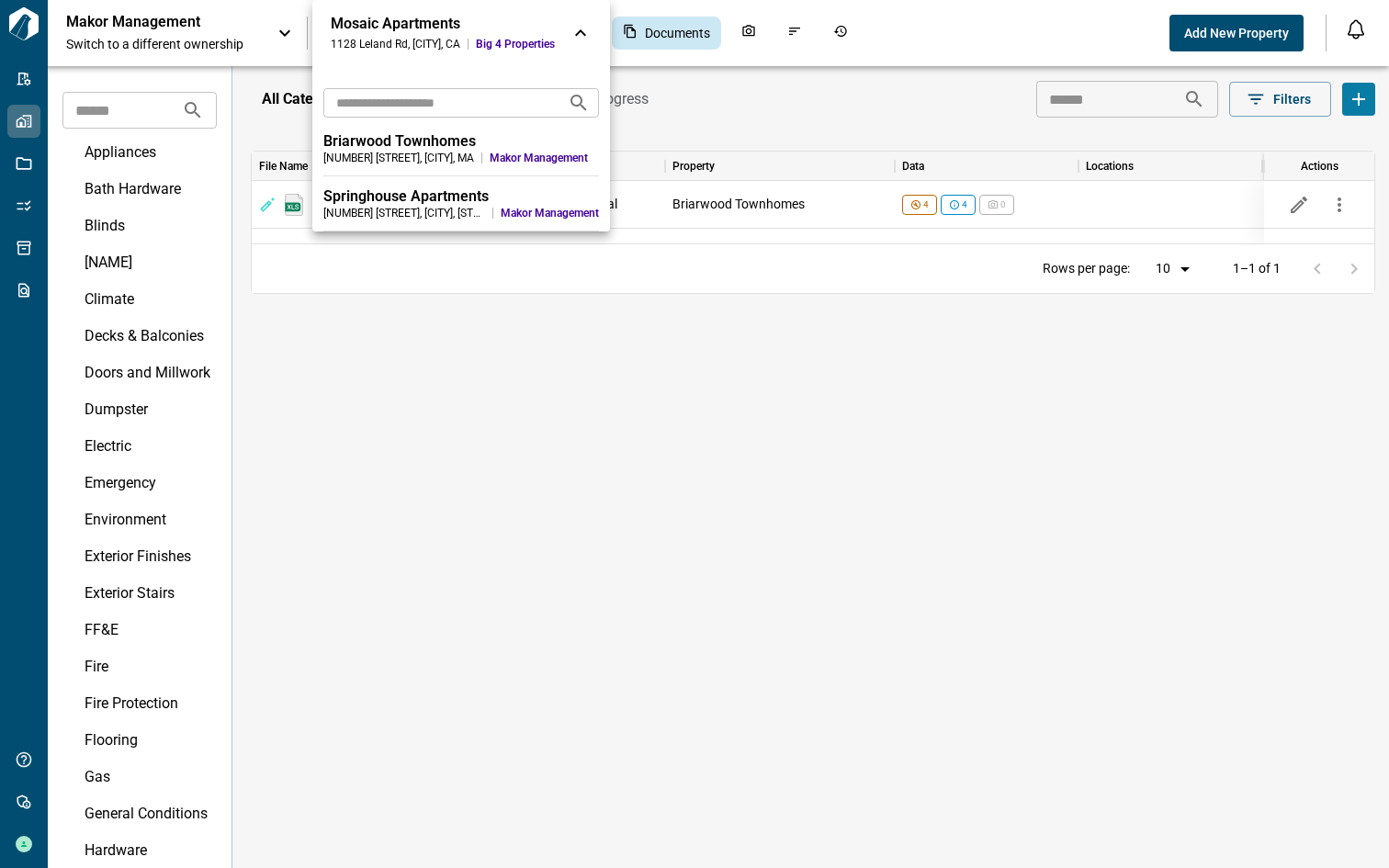 click at bounding box center [694, 434] 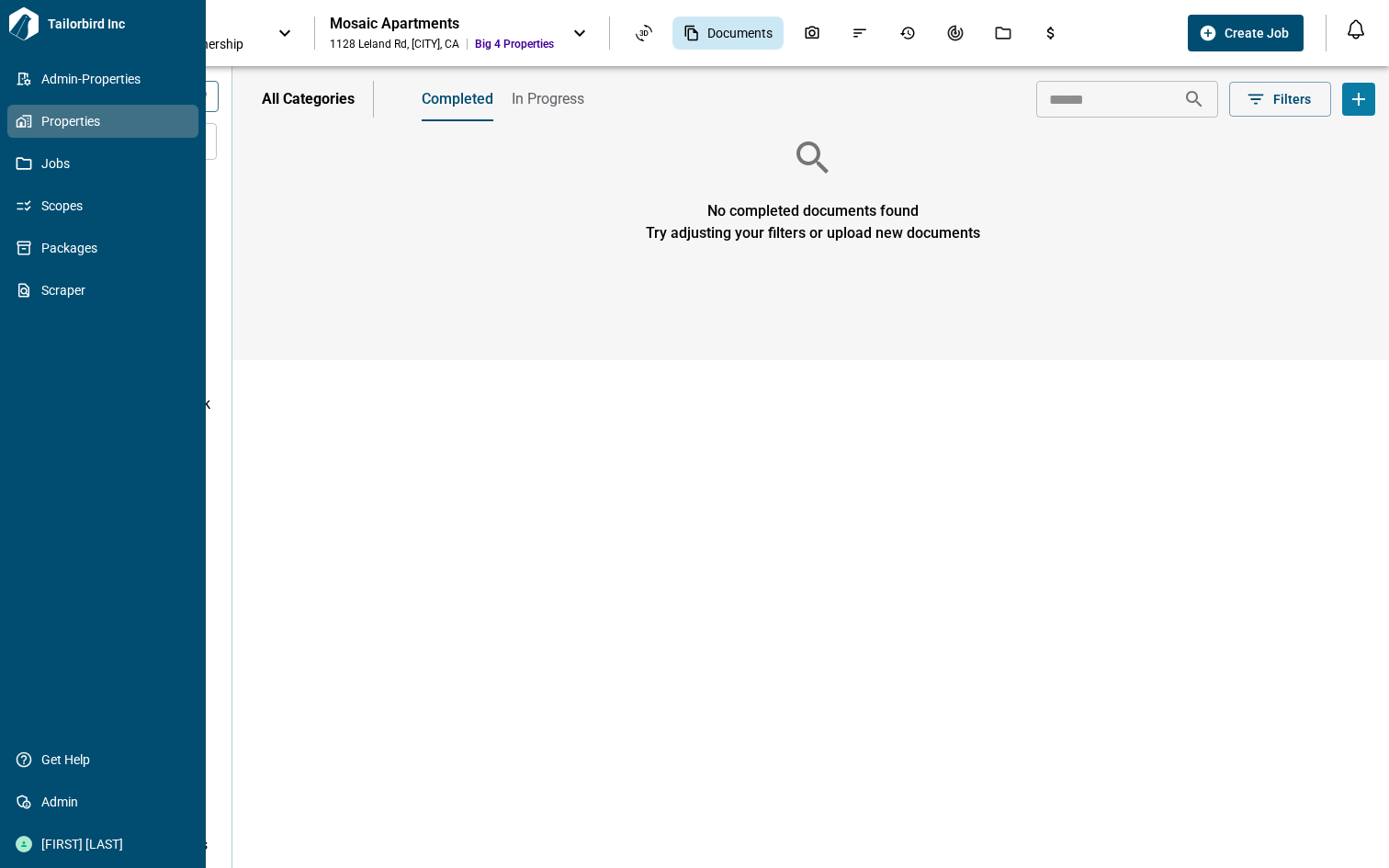 click on "Properties" at bounding box center [107, 121] 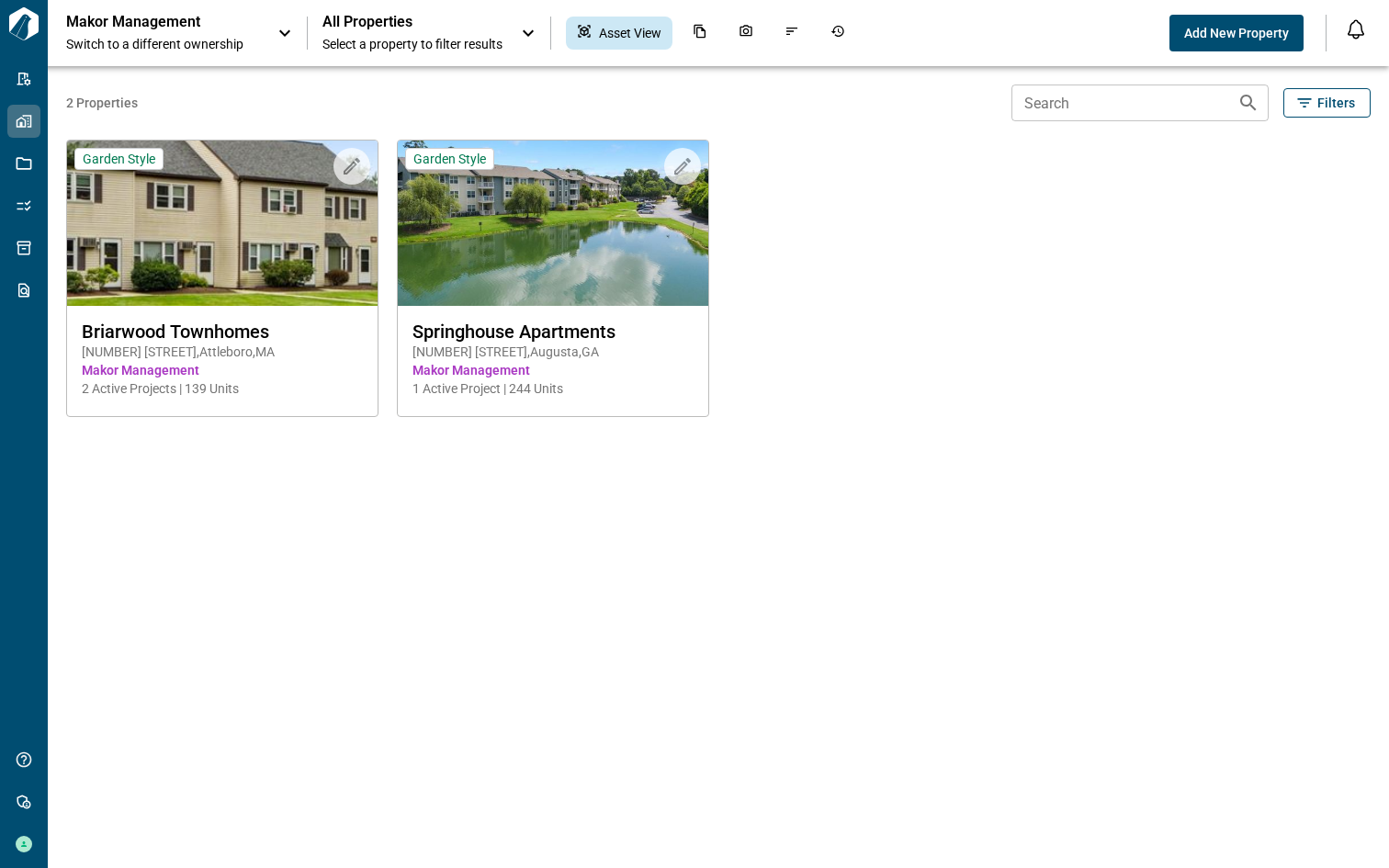 click on "[COMPANY NAME] Switch to a different ownership" at bounding box center [181, 33] 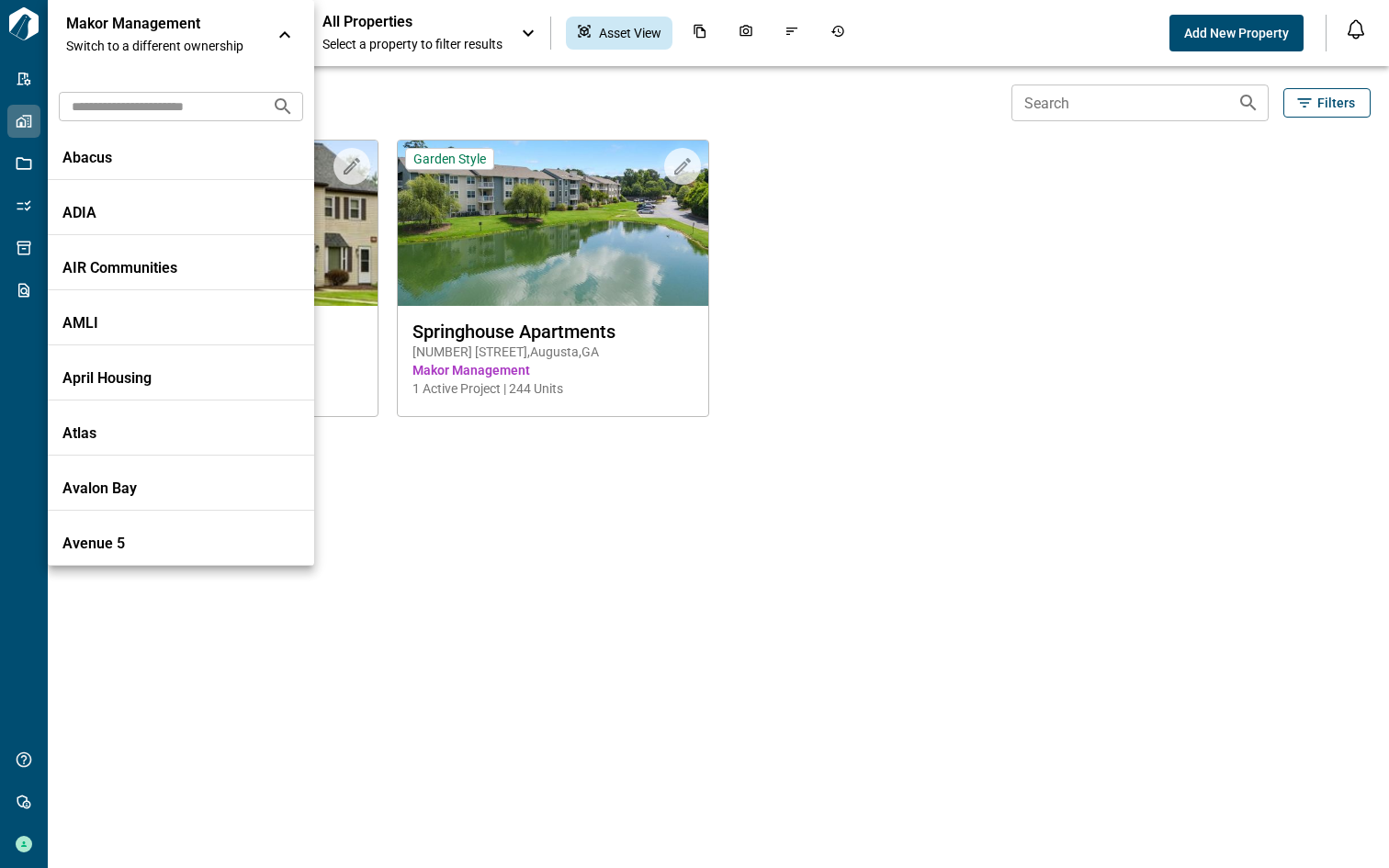 click at bounding box center [158, 106] 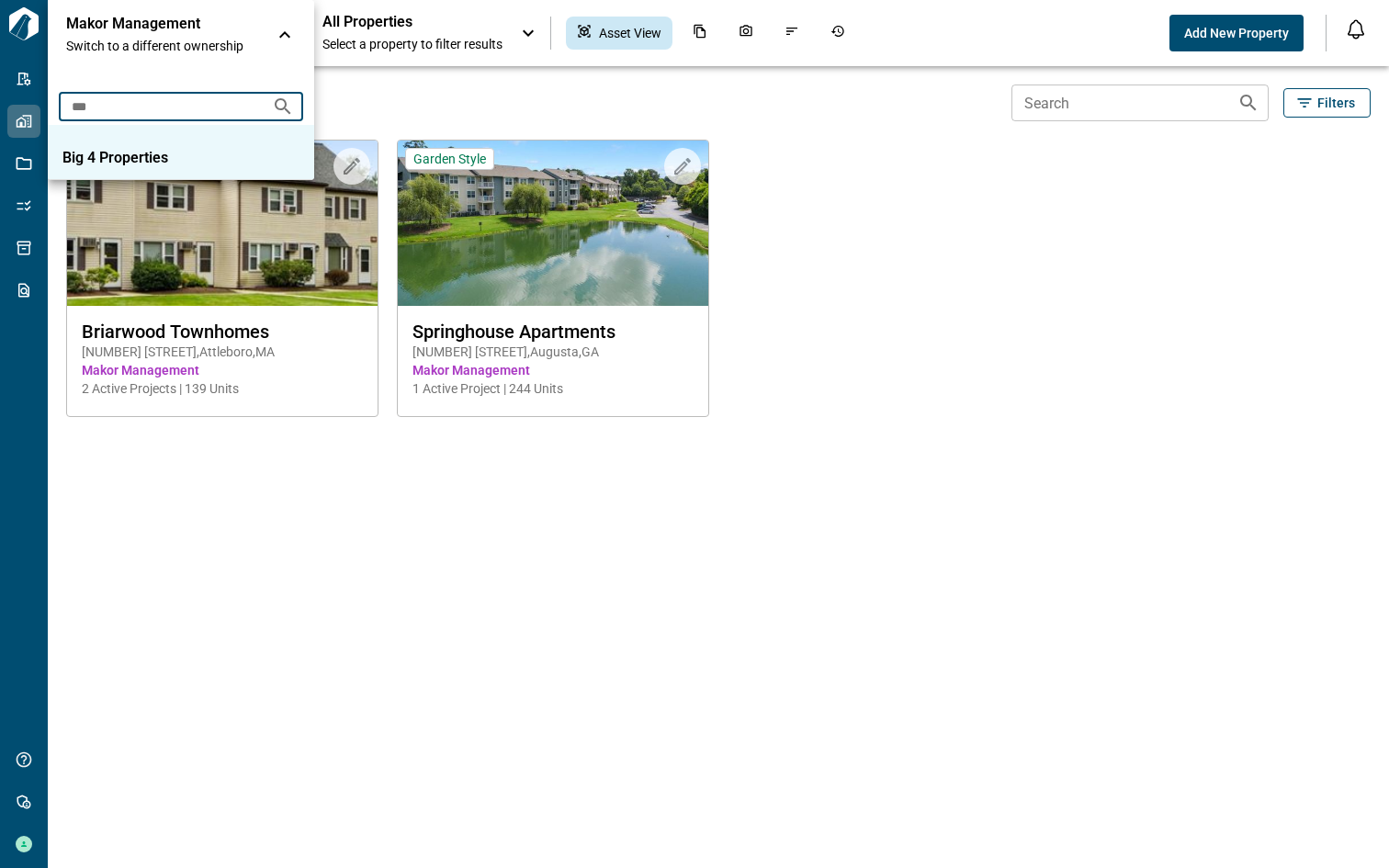 type on "***" 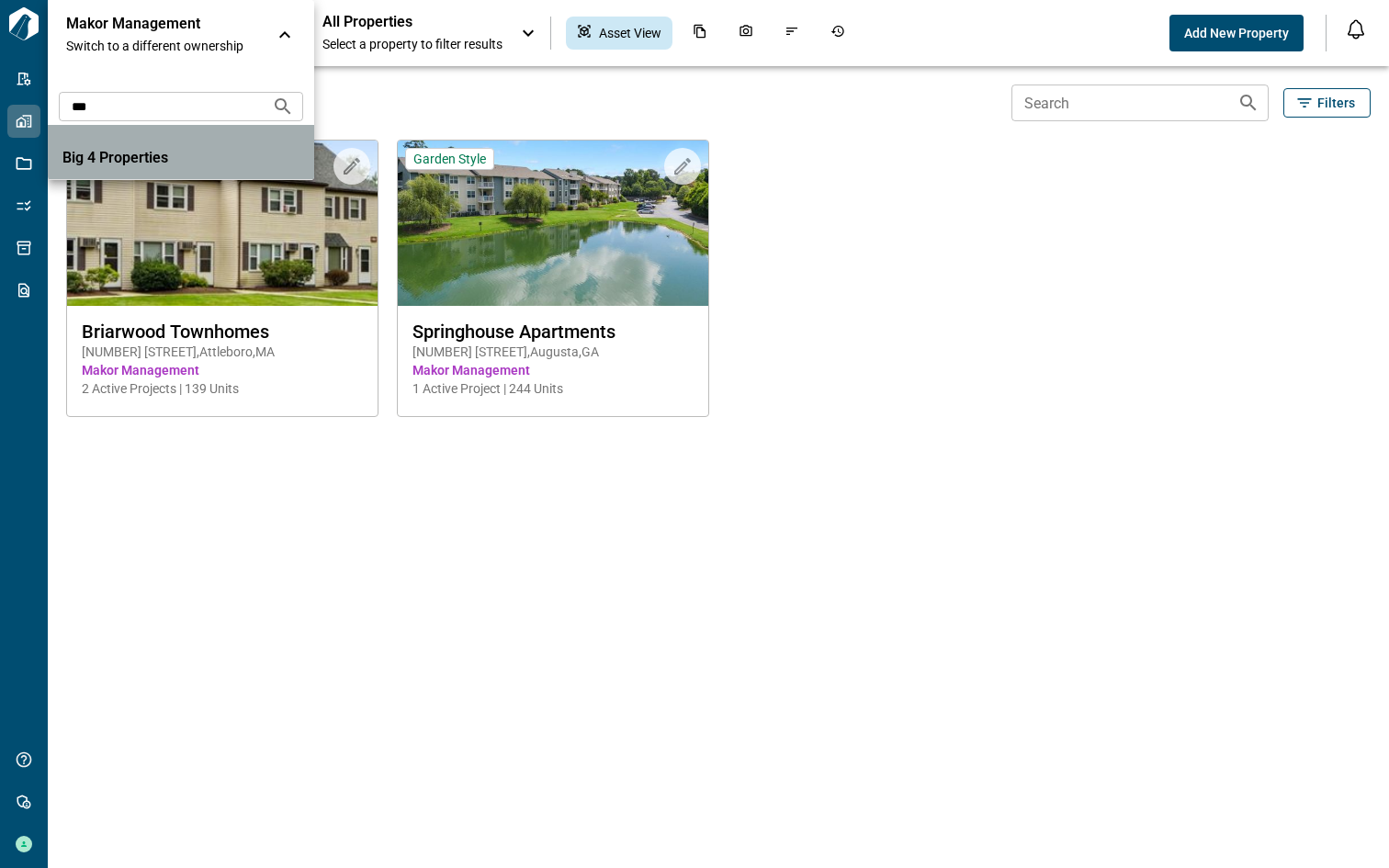 click on "Big 4 Properties" at bounding box center (181, 152) 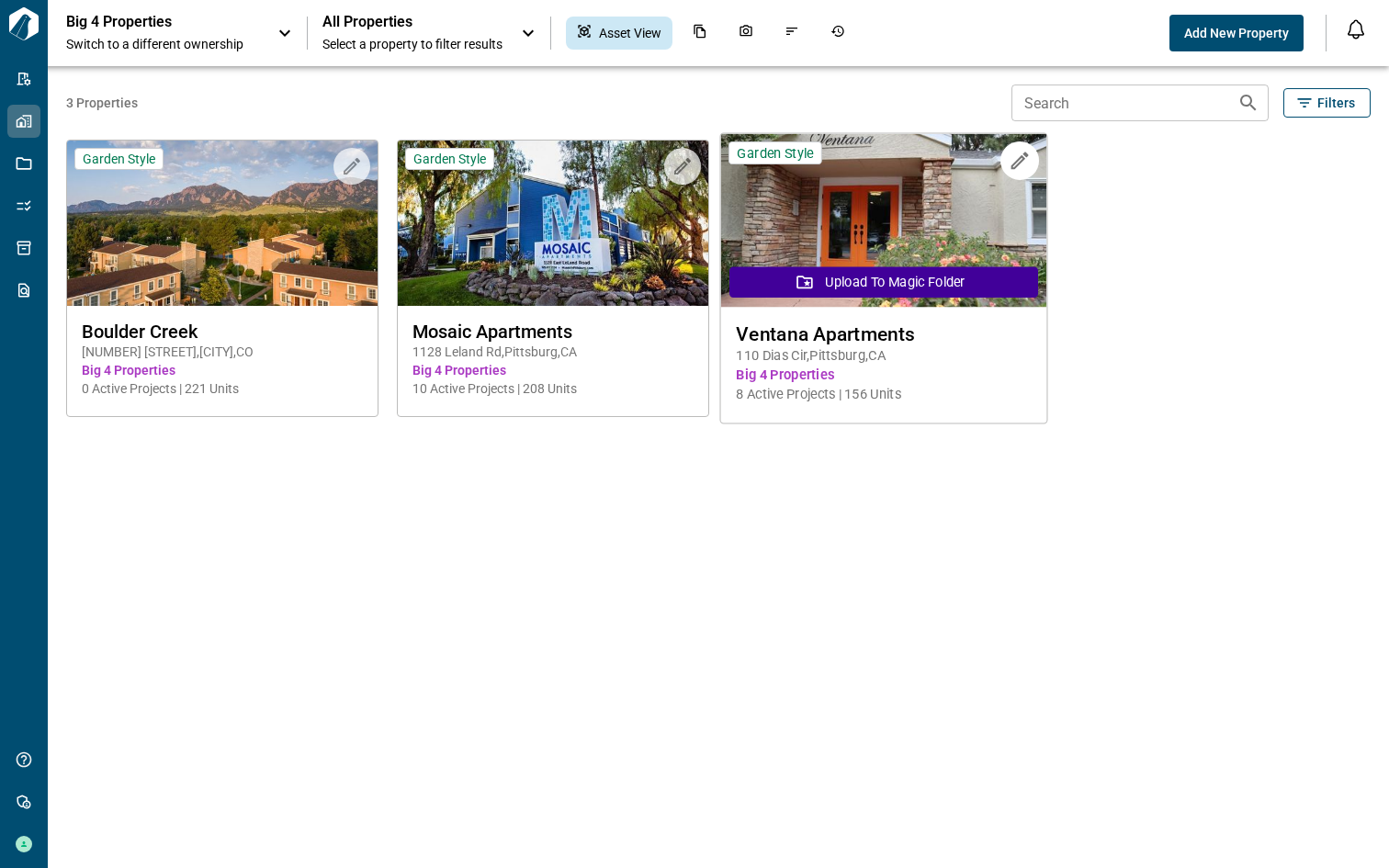 click on "[NUMBER] [STREET] , [CITY] , [STATE]" at bounding box center (222, 352) 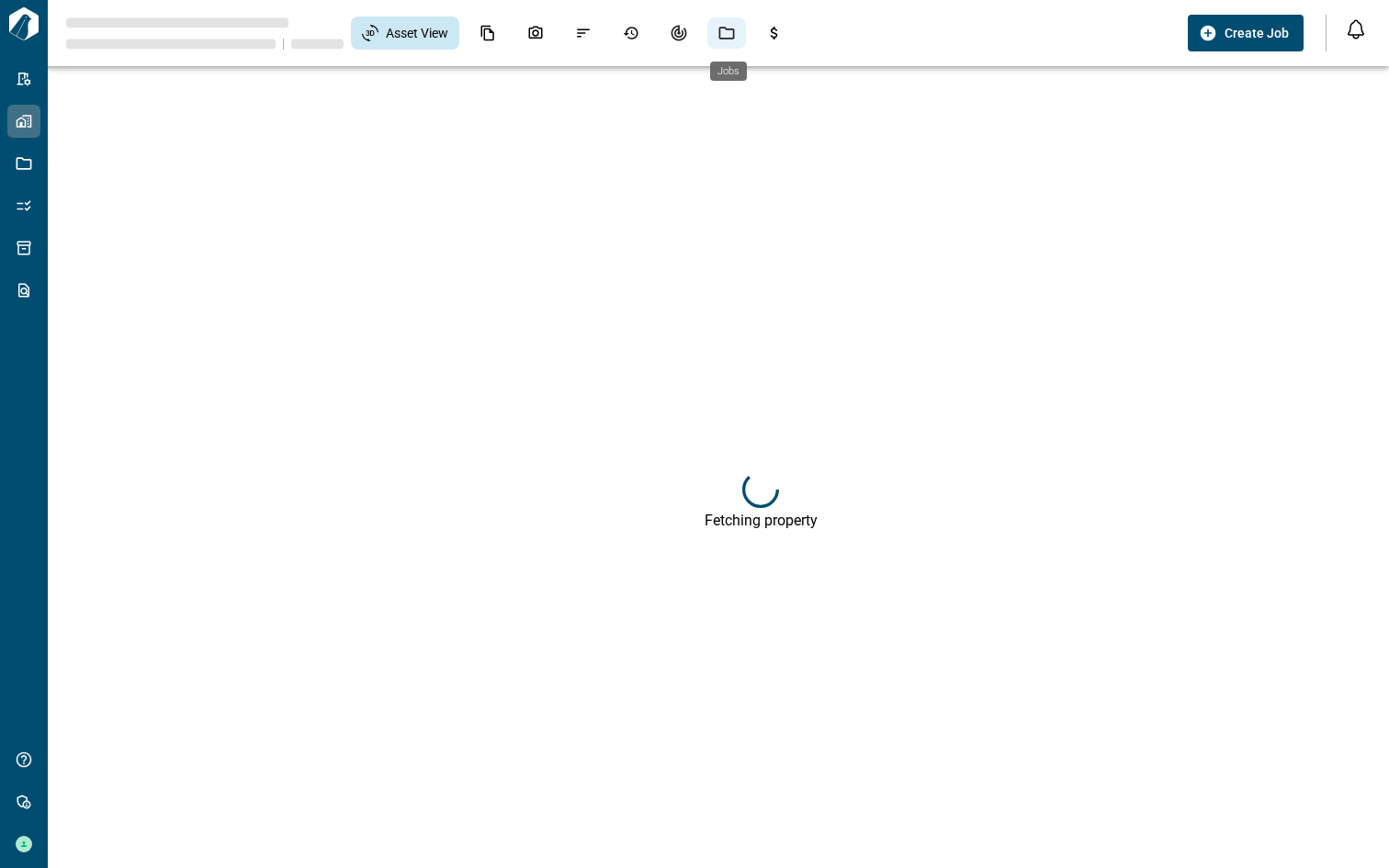 click at bounding box center [727, 33] 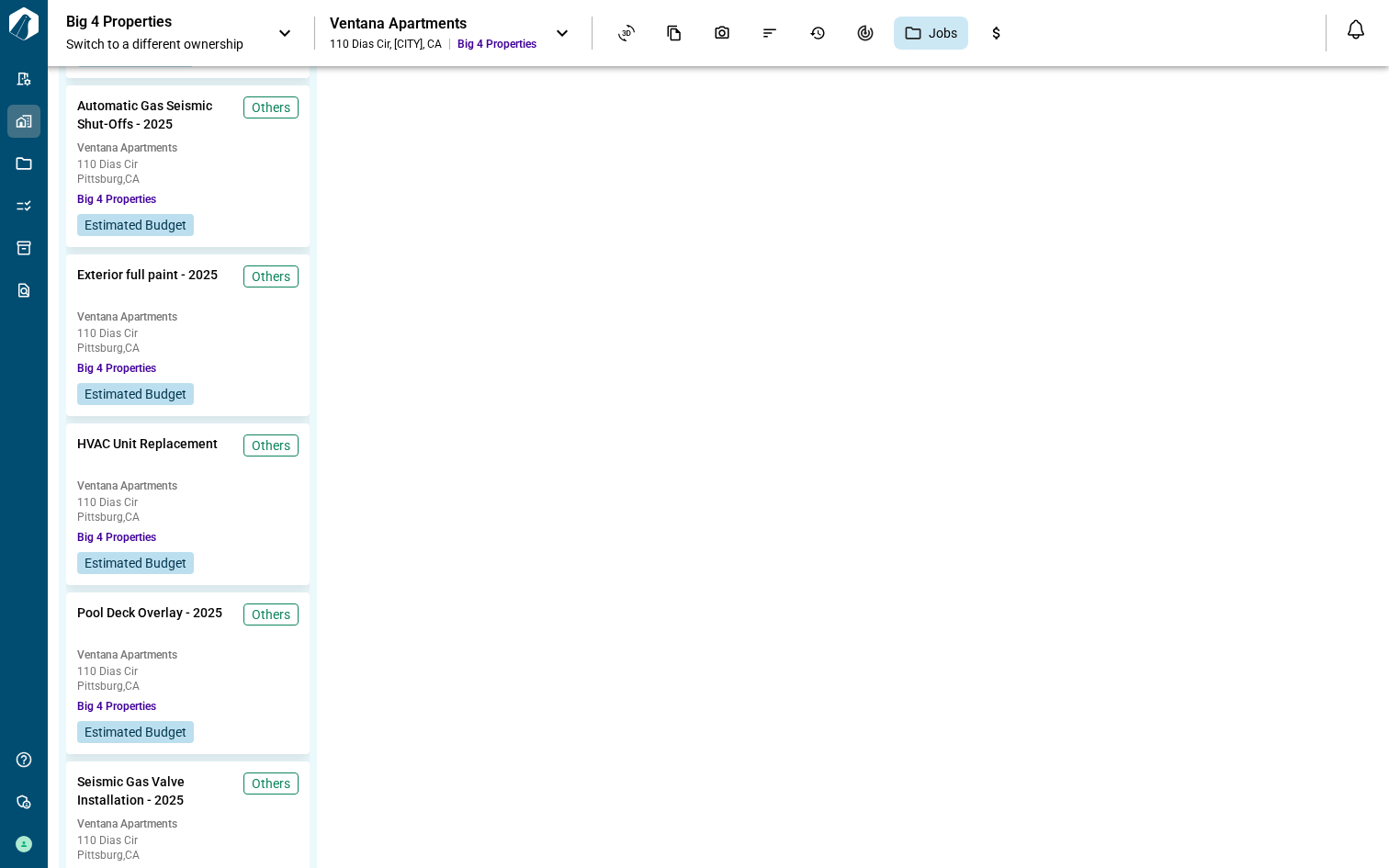 scroll, scrollTop: 455, scrollLeft: 0, axis: vertical 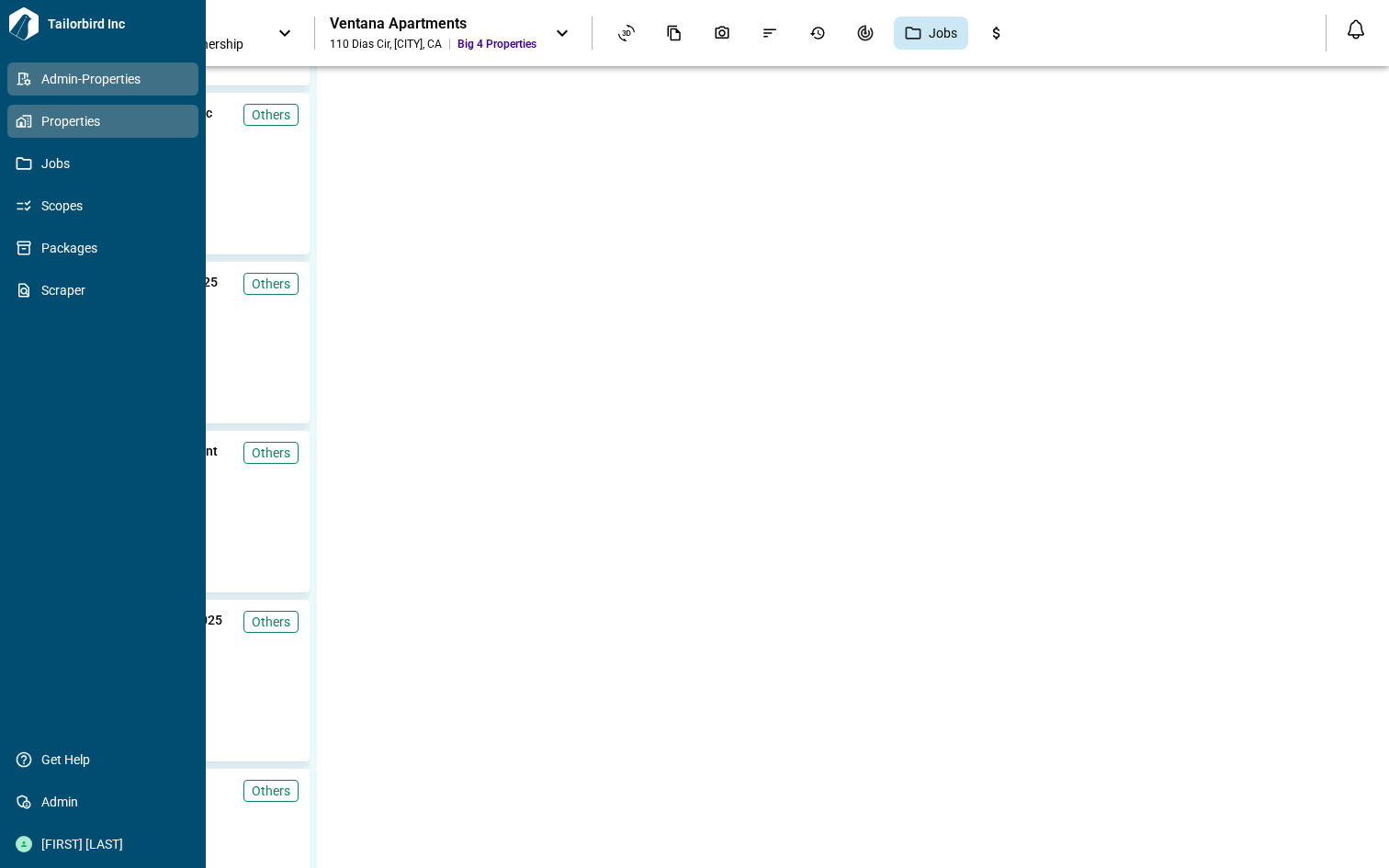 click at bounding box center [24, 79] 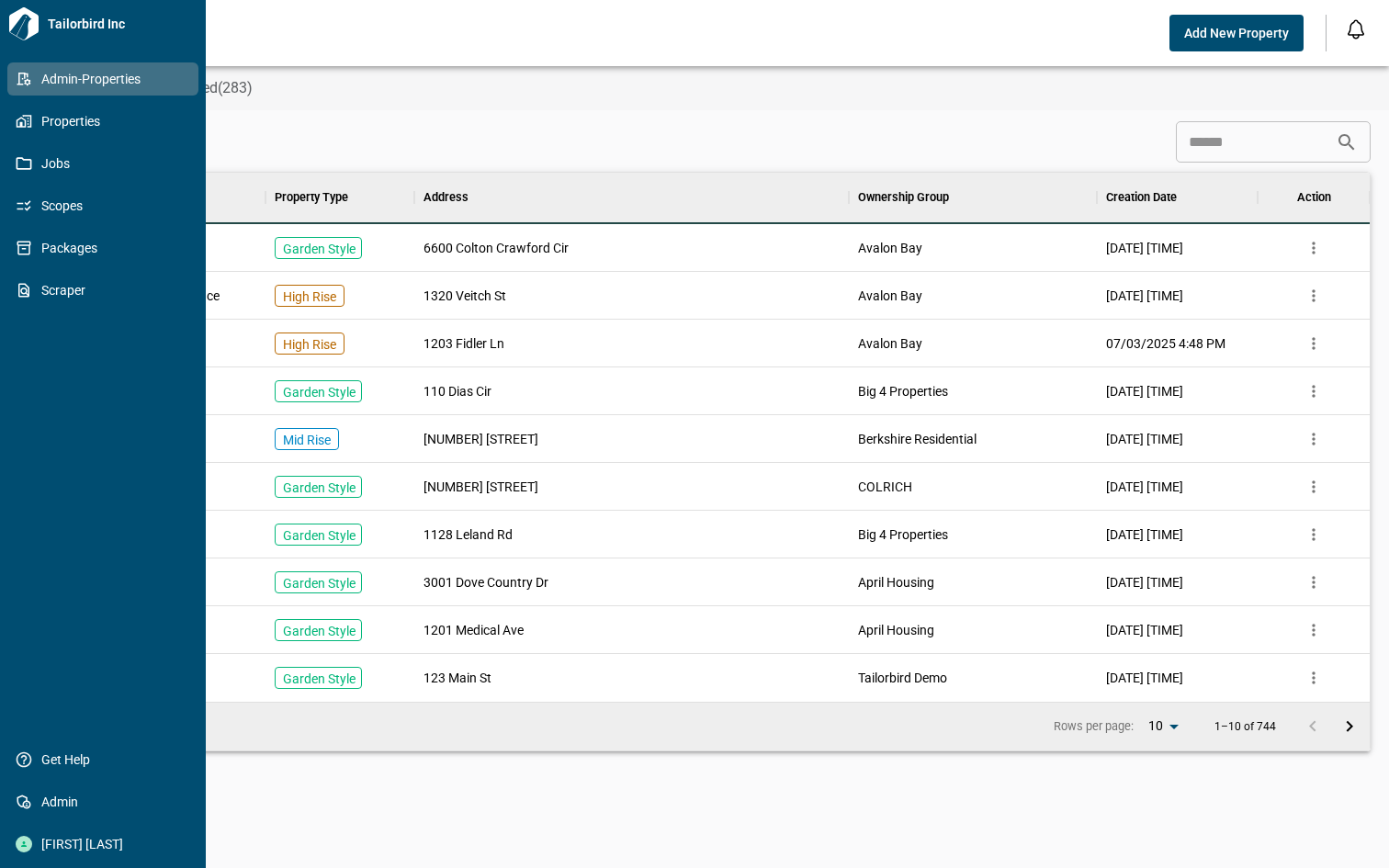 scroll, scrollTop: 16, scrollLeft: 8, axis: both 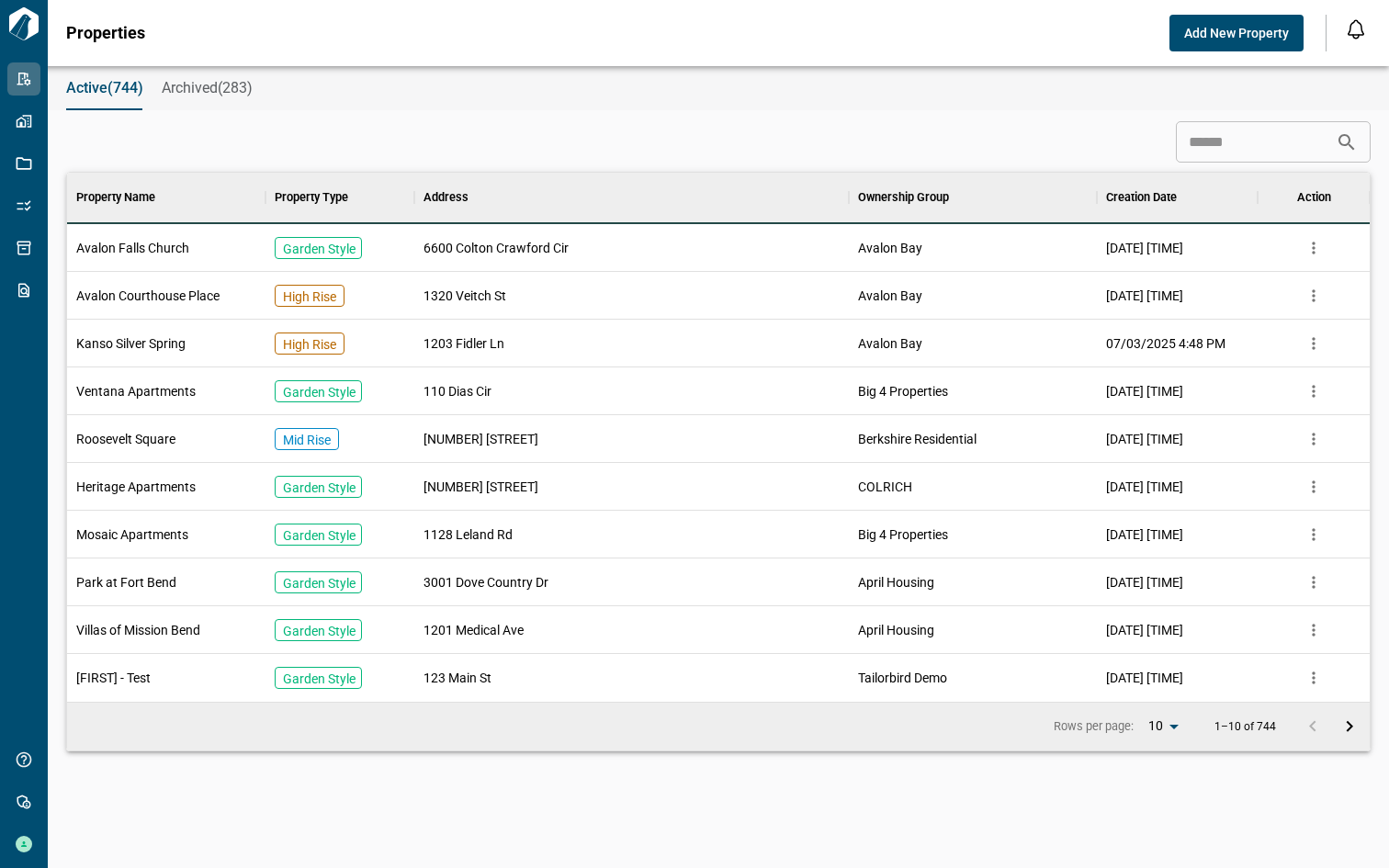 click at bounding box center (1256, 142) 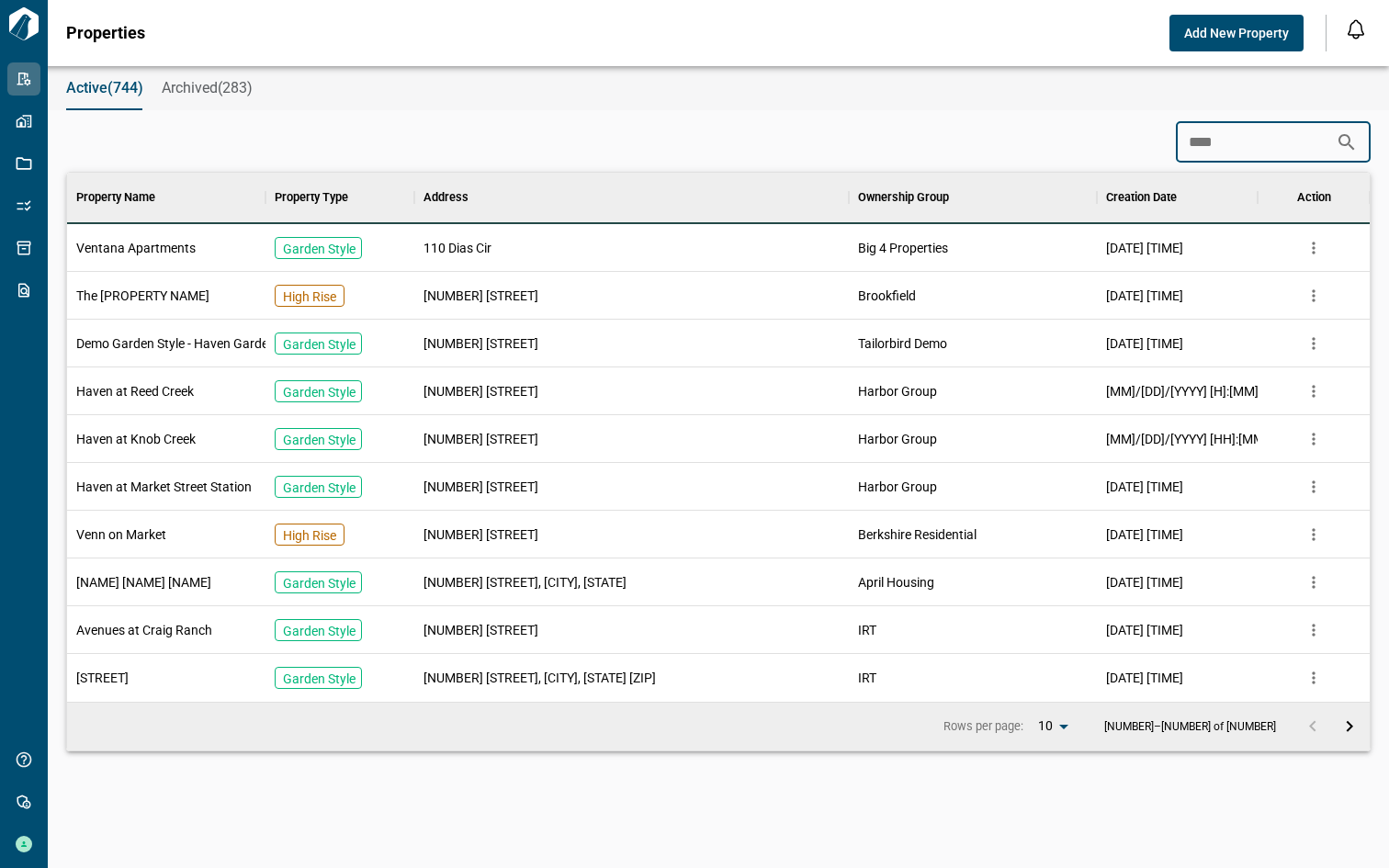 scroll, scrollTop: 228, scrollLeft: 1295, axis: both 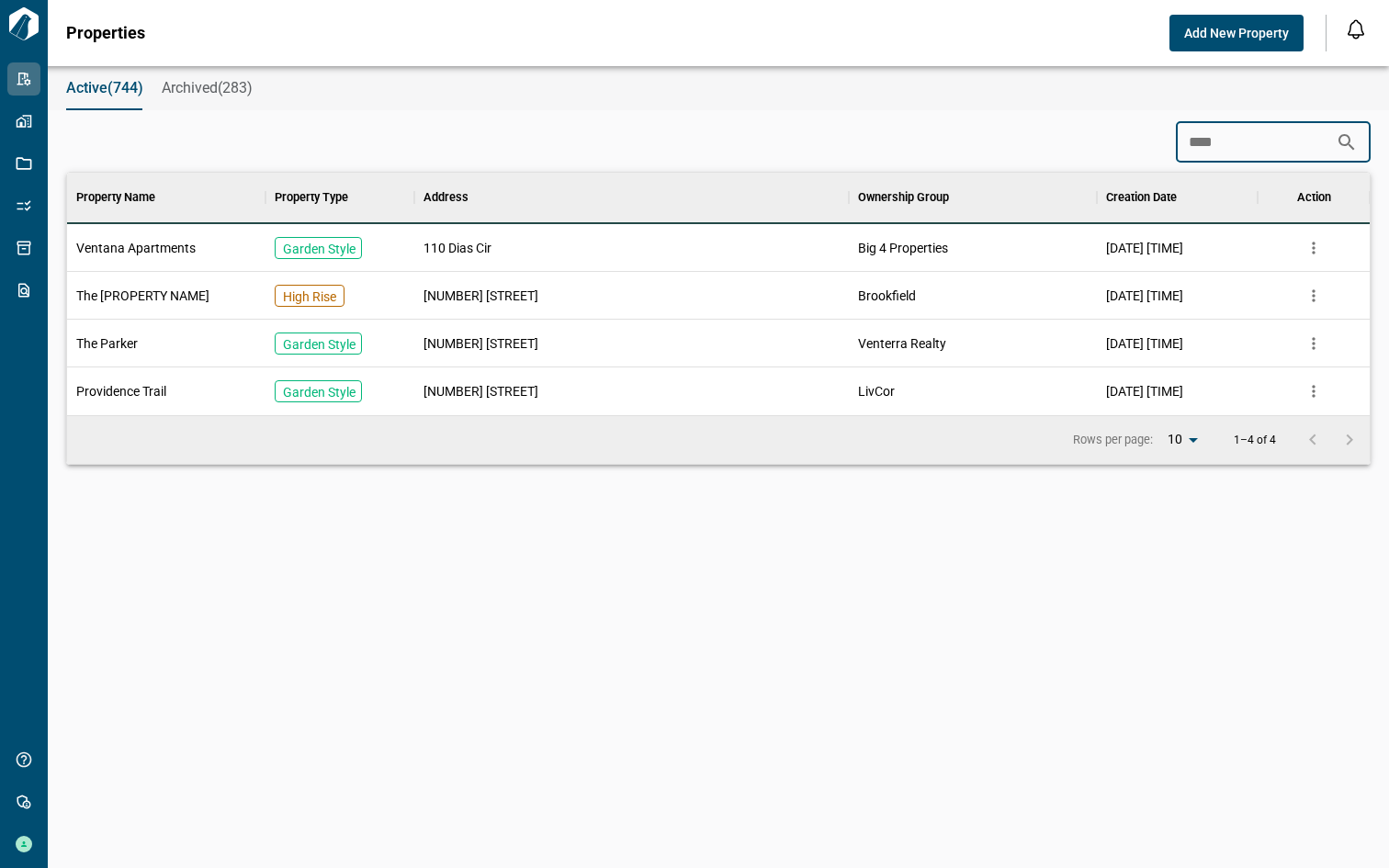 click on "Big 4 Properties" at bounding box center (973, 248) 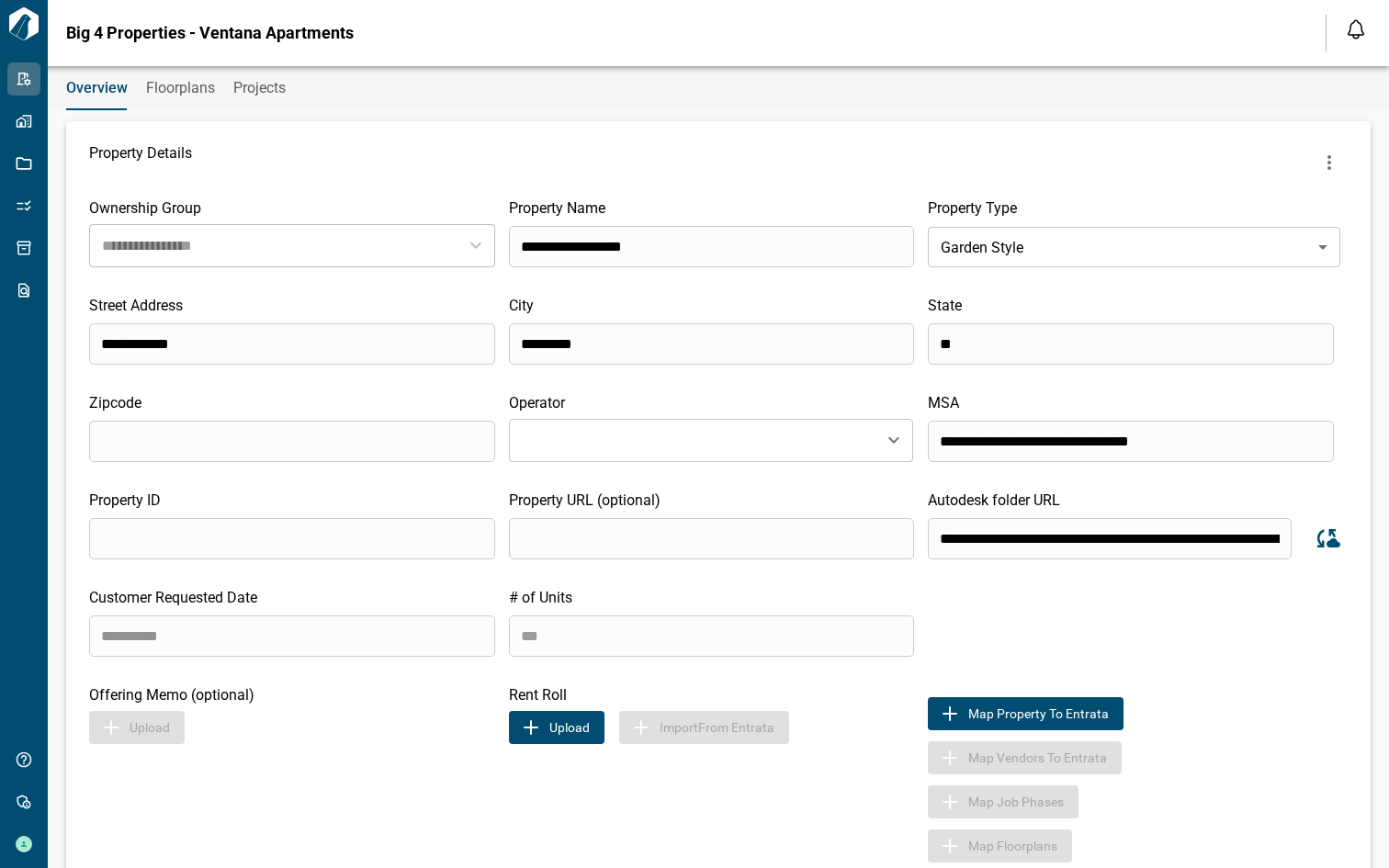 click on "Projects" at bounding box center [259, 88] 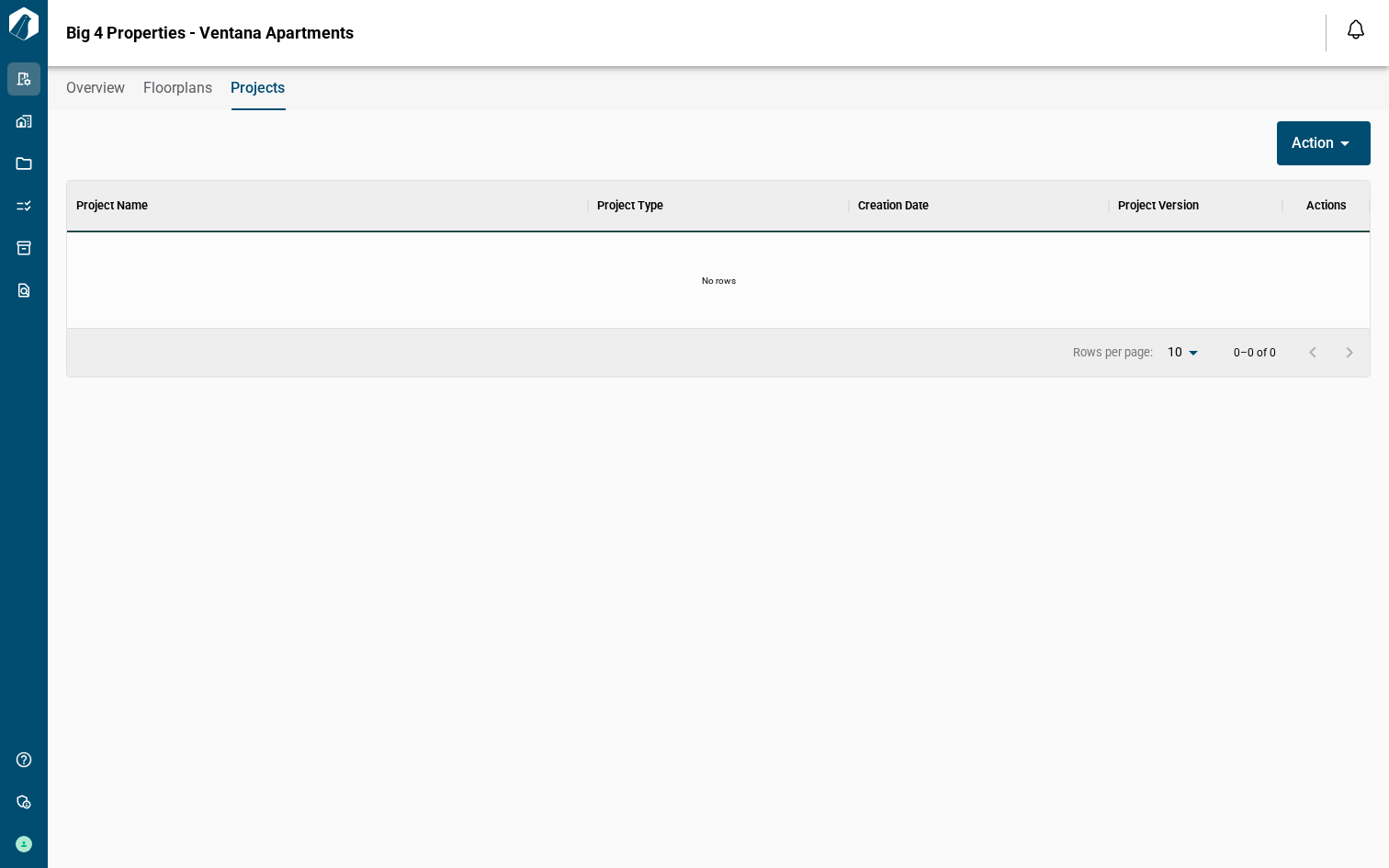 scroll, scrollTop: 16, scrollLeft: 8, axis: both 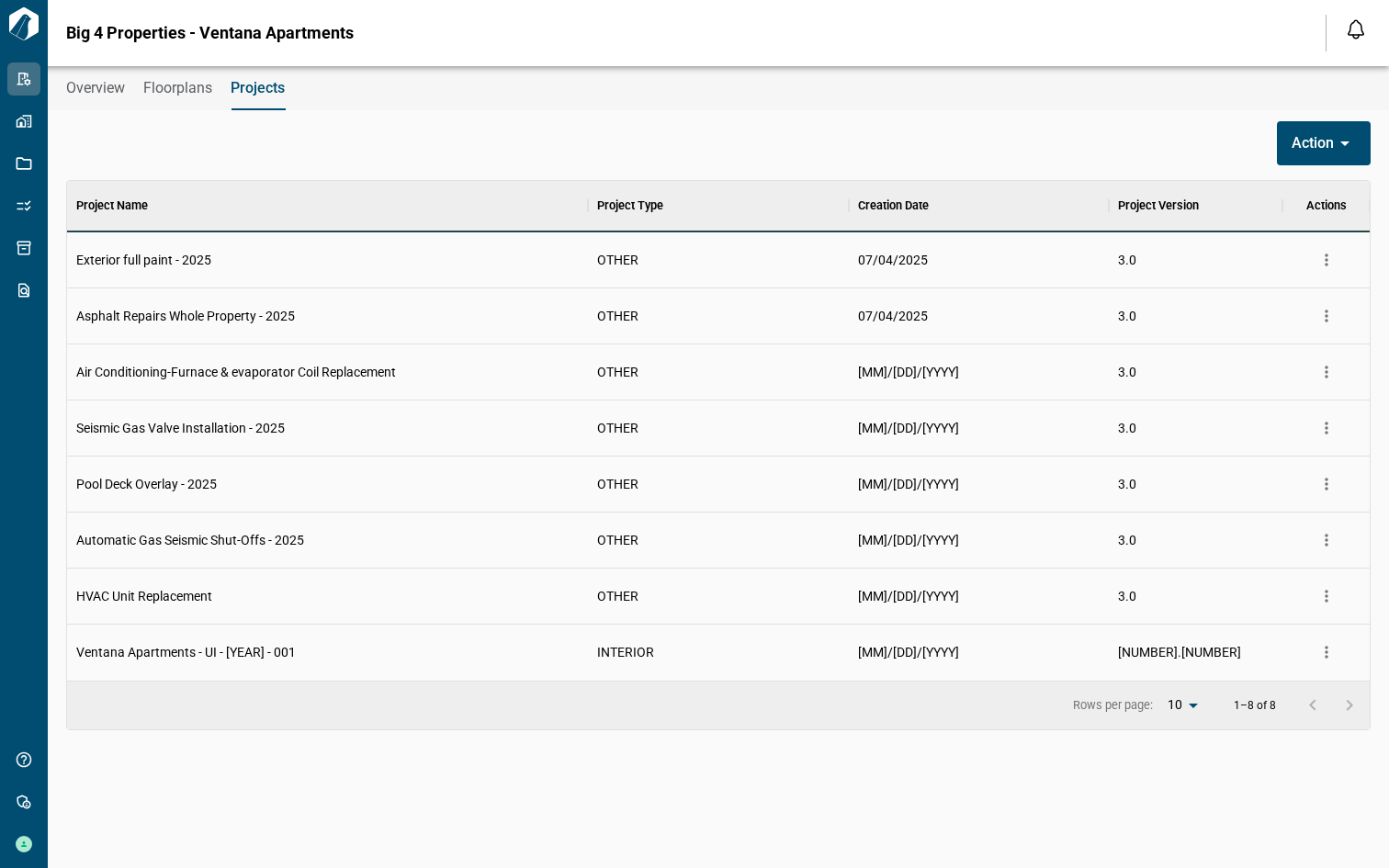 click on "Ventana Apartments - UI - [YEAR] - 001" at bounding box center (327, 652) 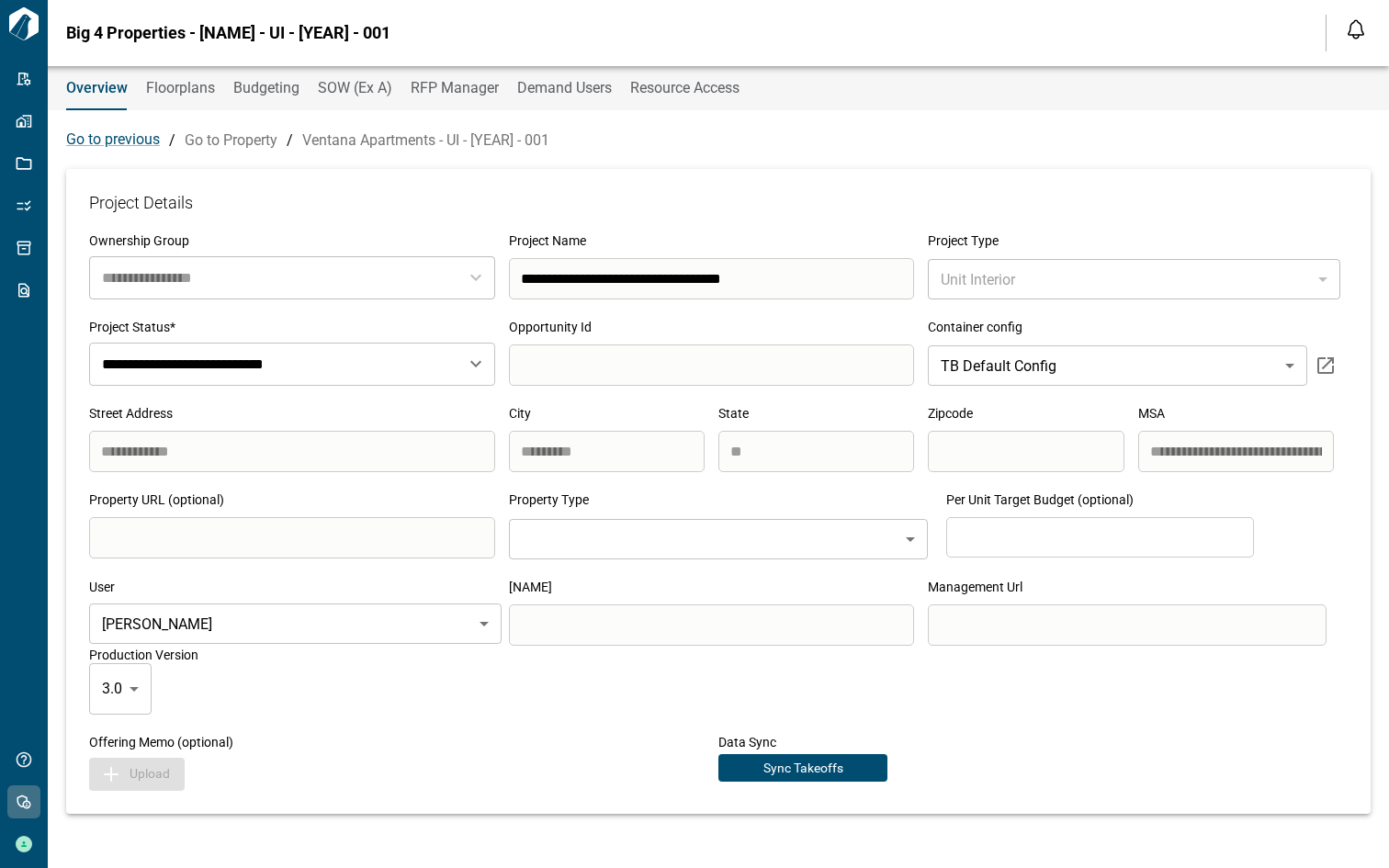 click on "SOW (Ex A)" at bounding box center [355, 88] 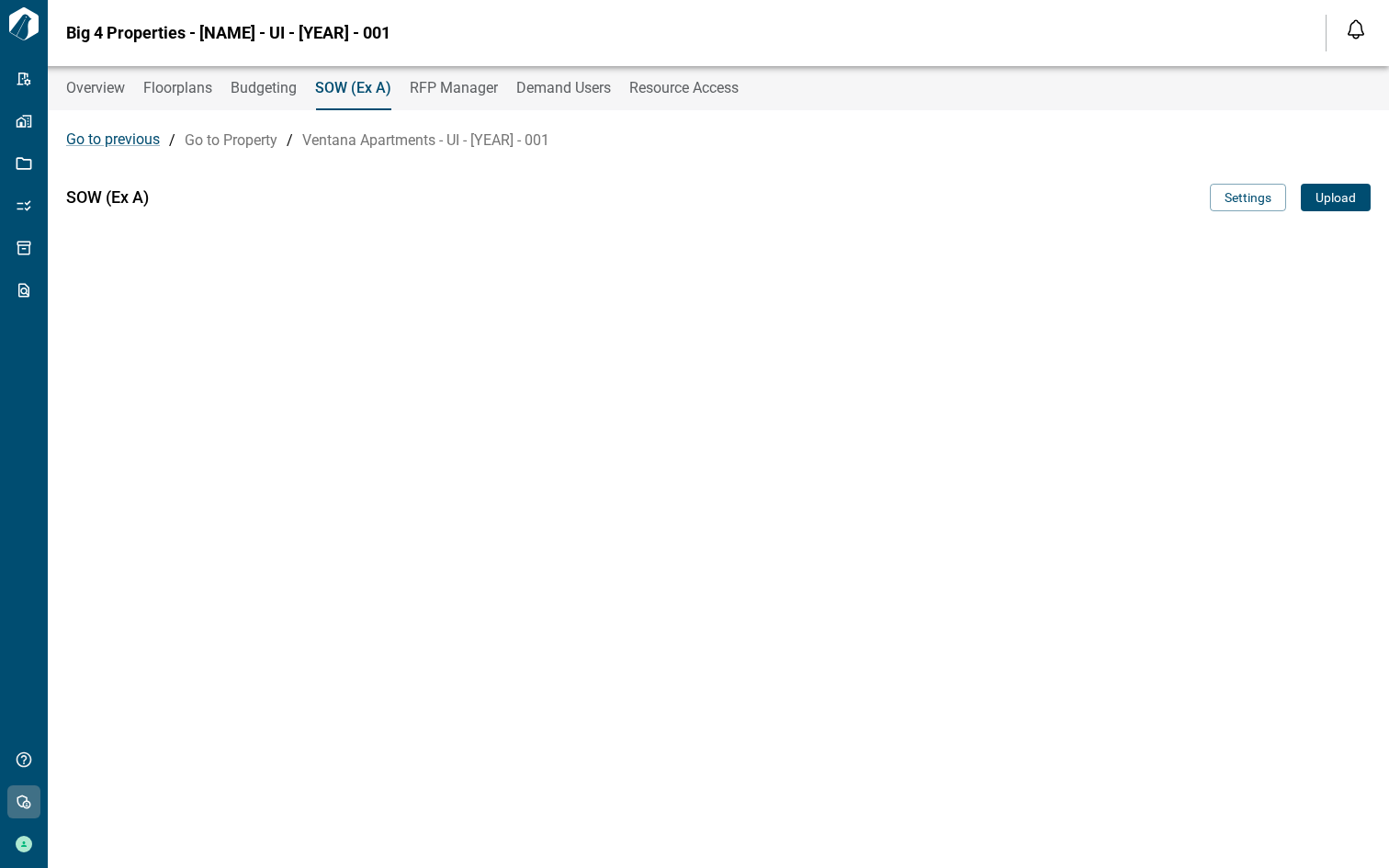 click on "RFP Manager" at bounding box center (454, 88) 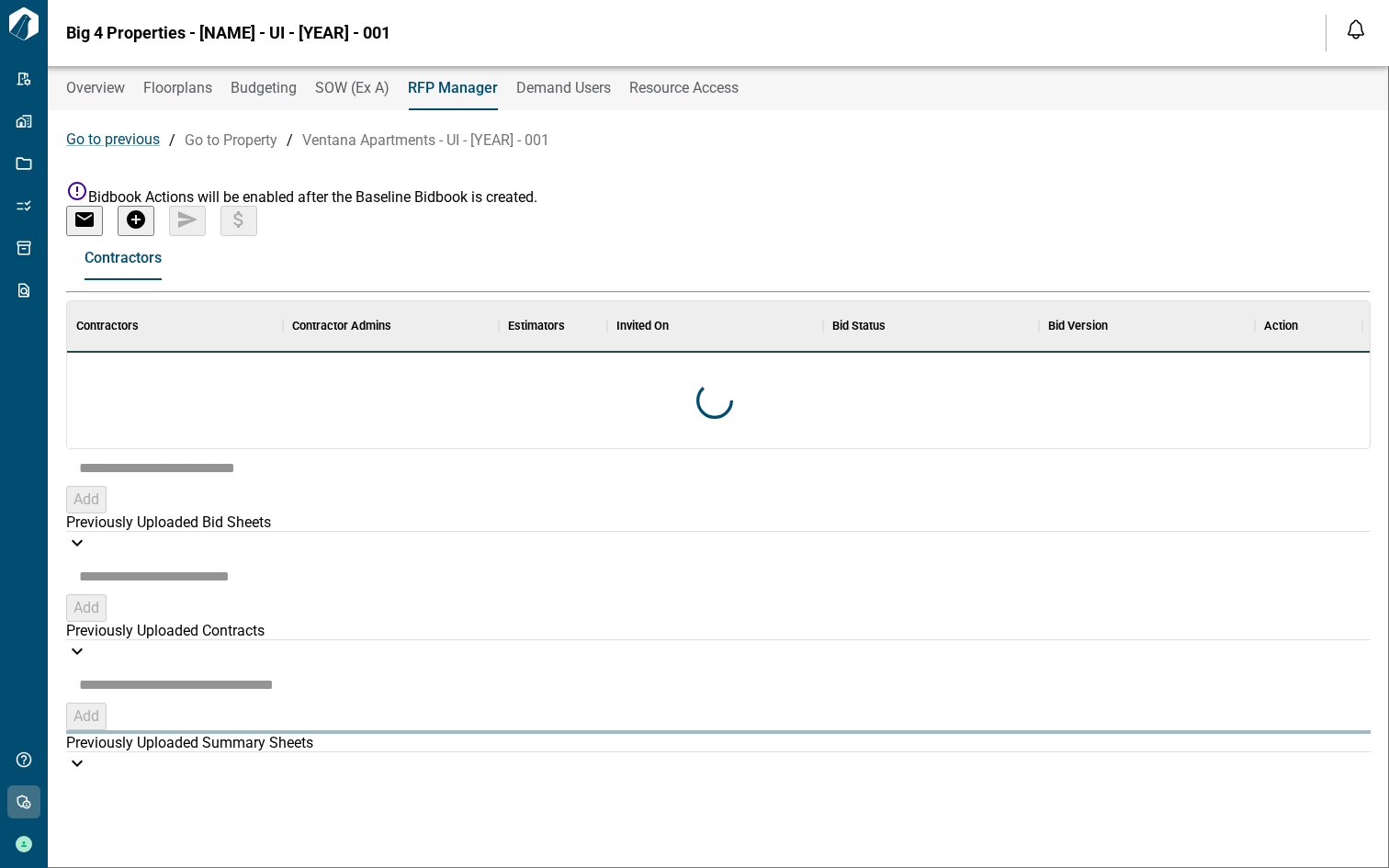 scroll, scrollTop: 16, scrollLeft: 8, axis: both 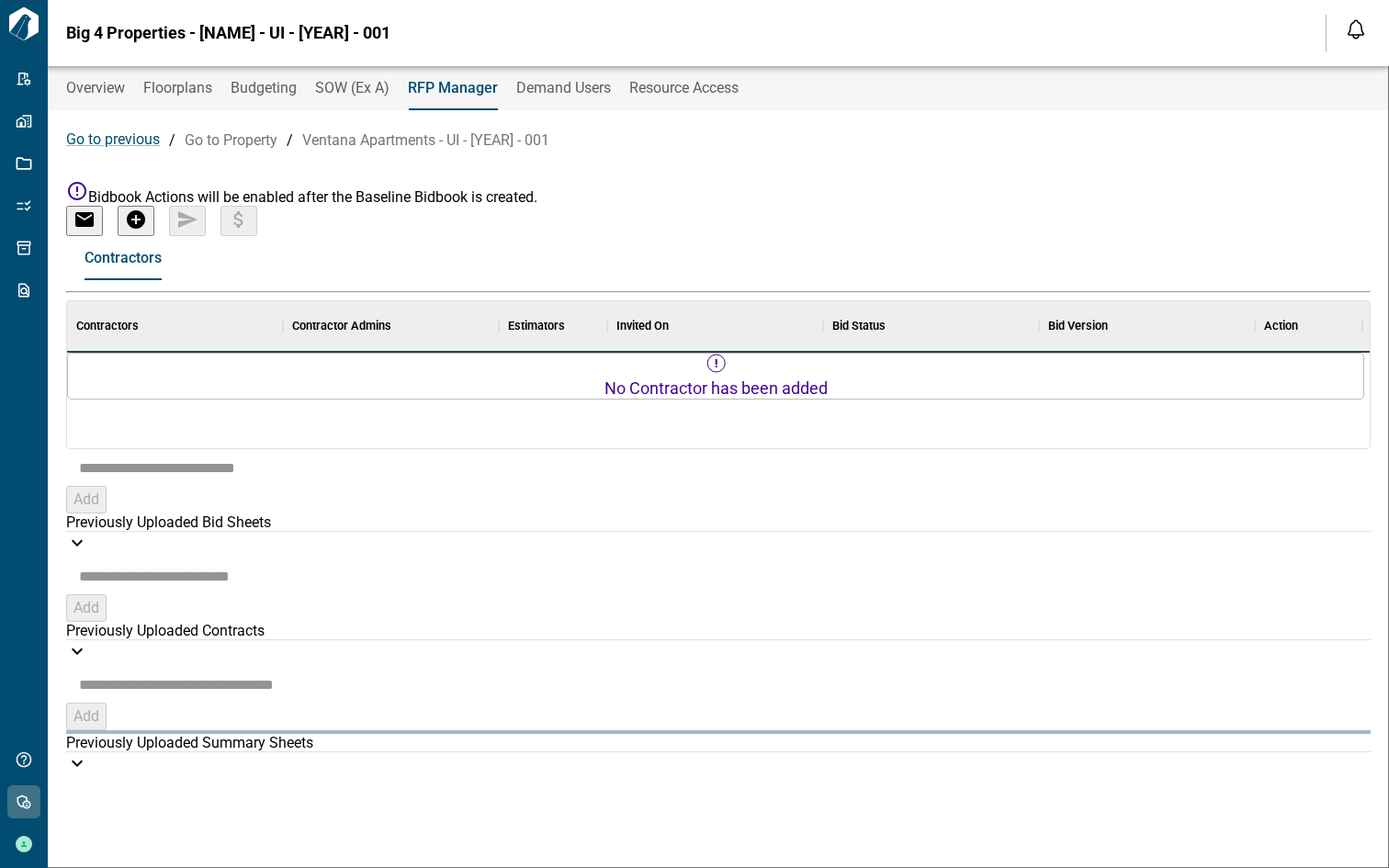 click on "Demand Users" at bounding box center (563, 88) 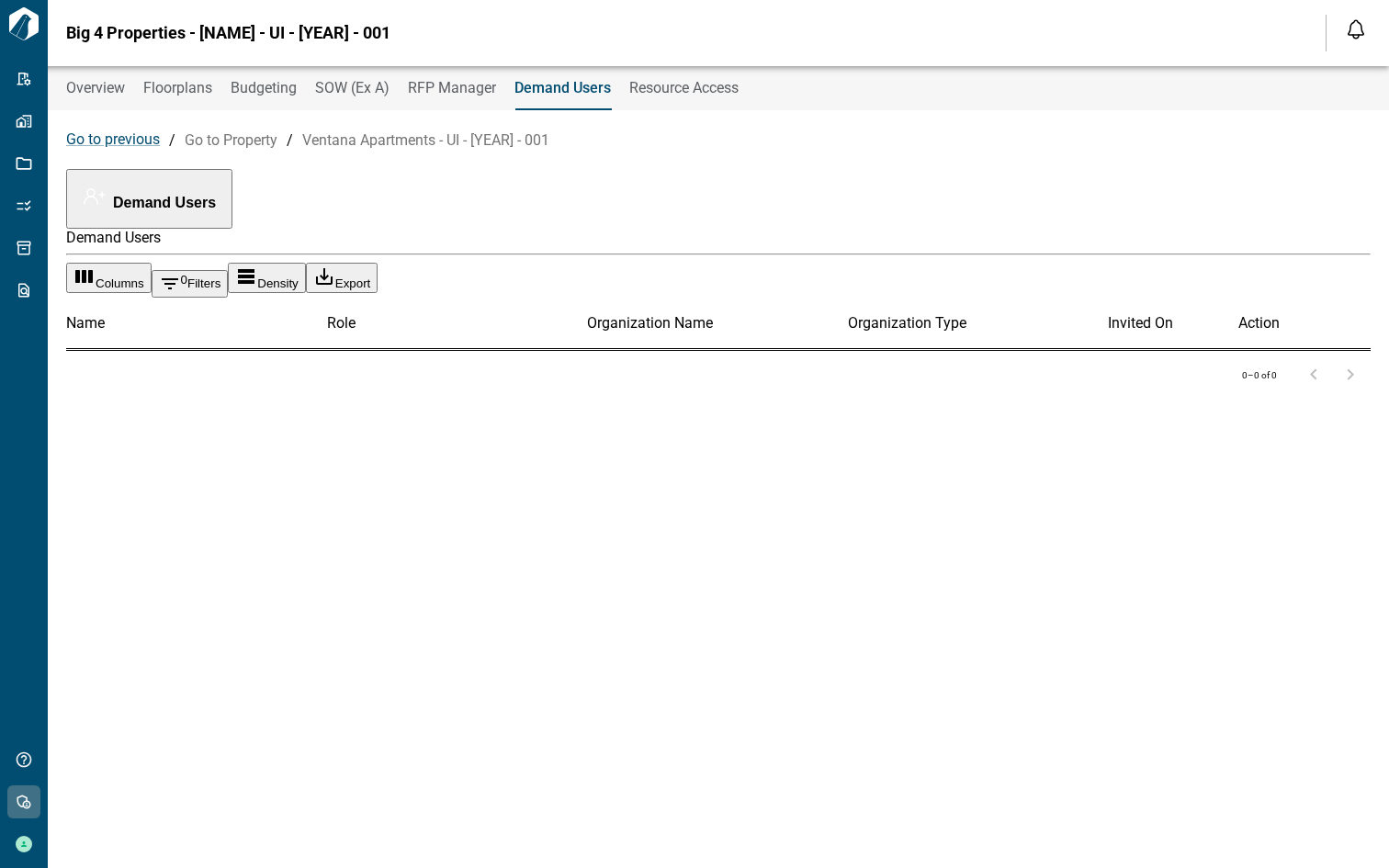 click on "RFP Manager" at bounding box center (452, 88) 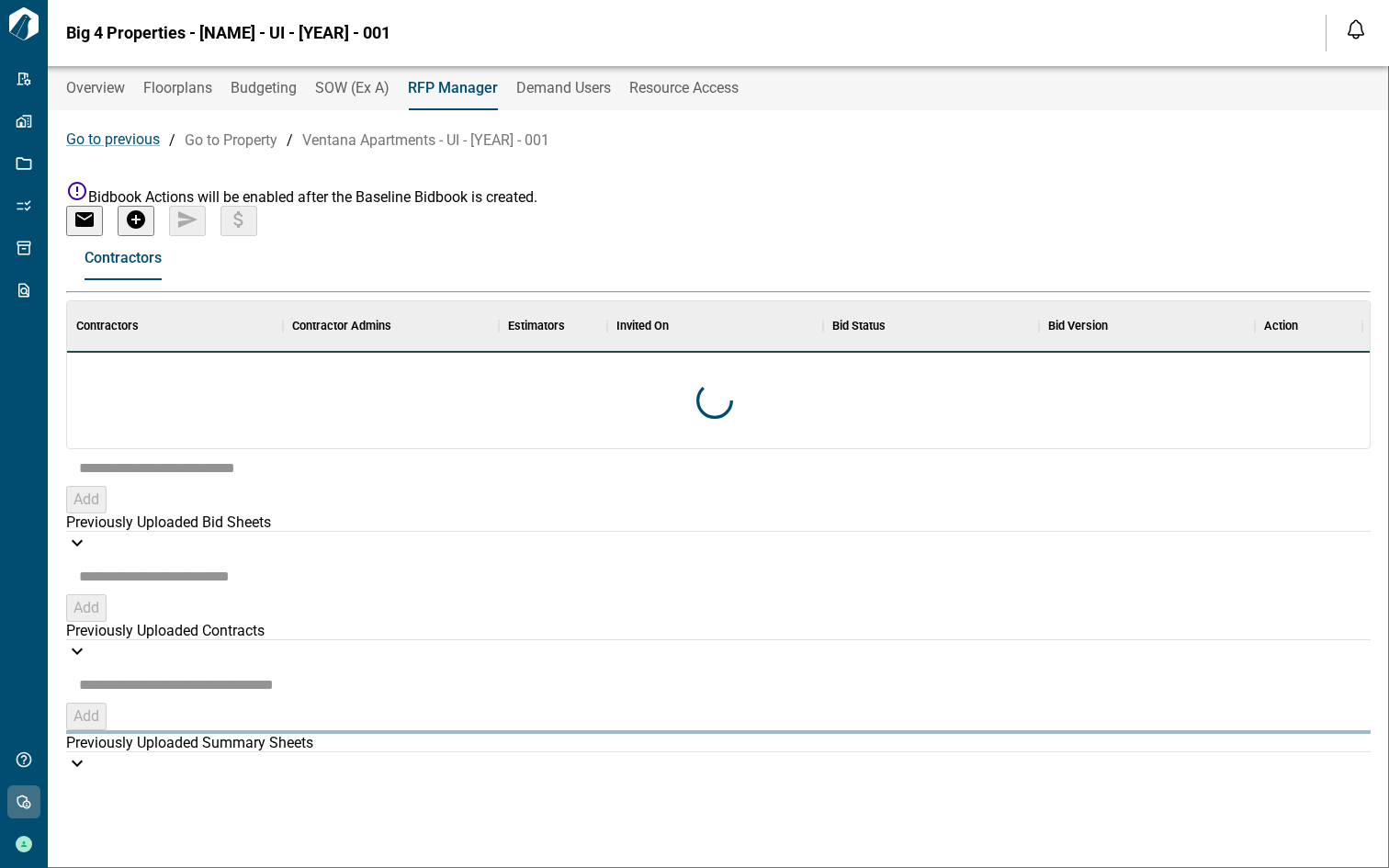 scroll, scrollTop: 16, scrollLeft: 8, axis: both 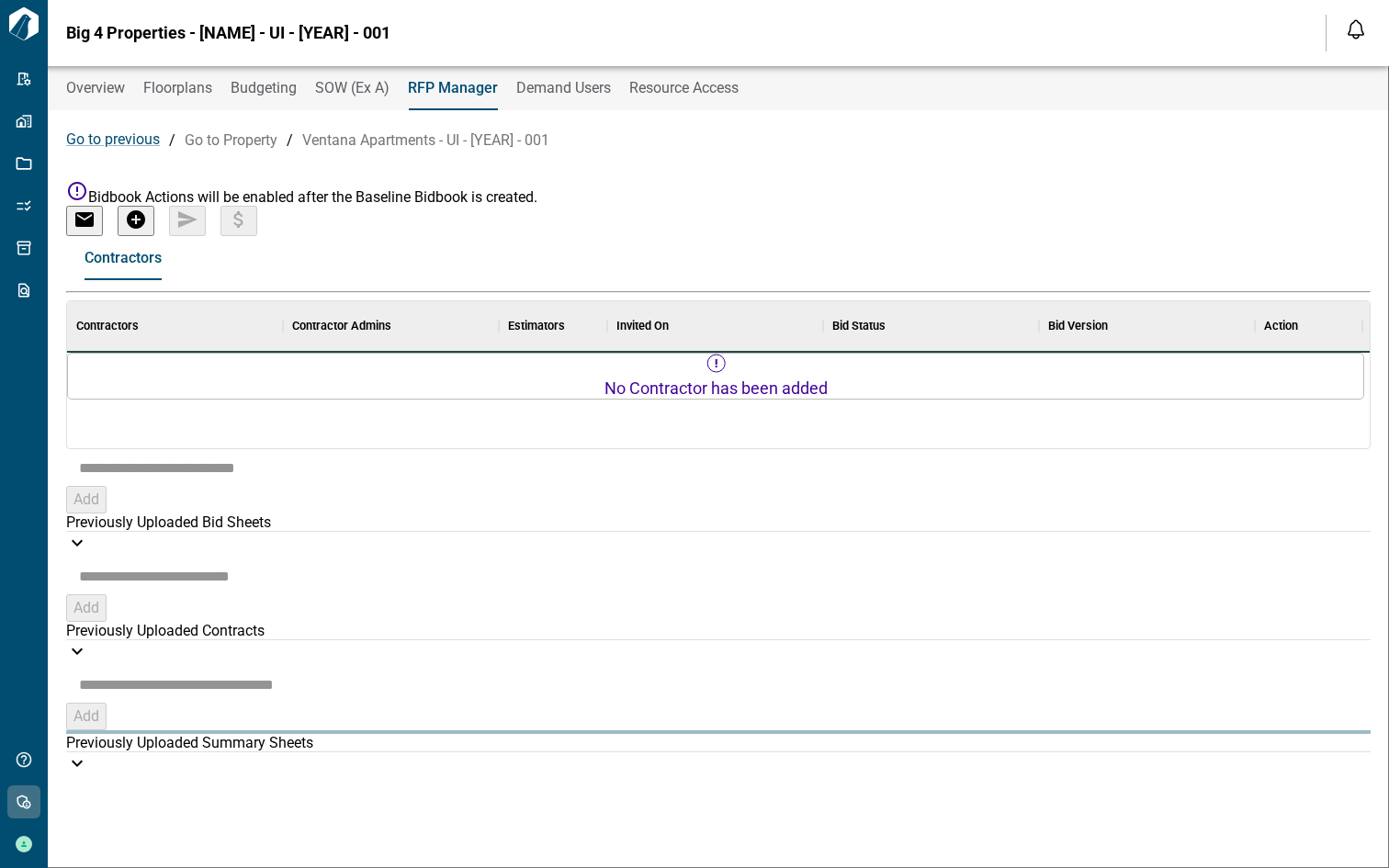 click on "SOW (Ex A)" at bounding box center (352, 88) 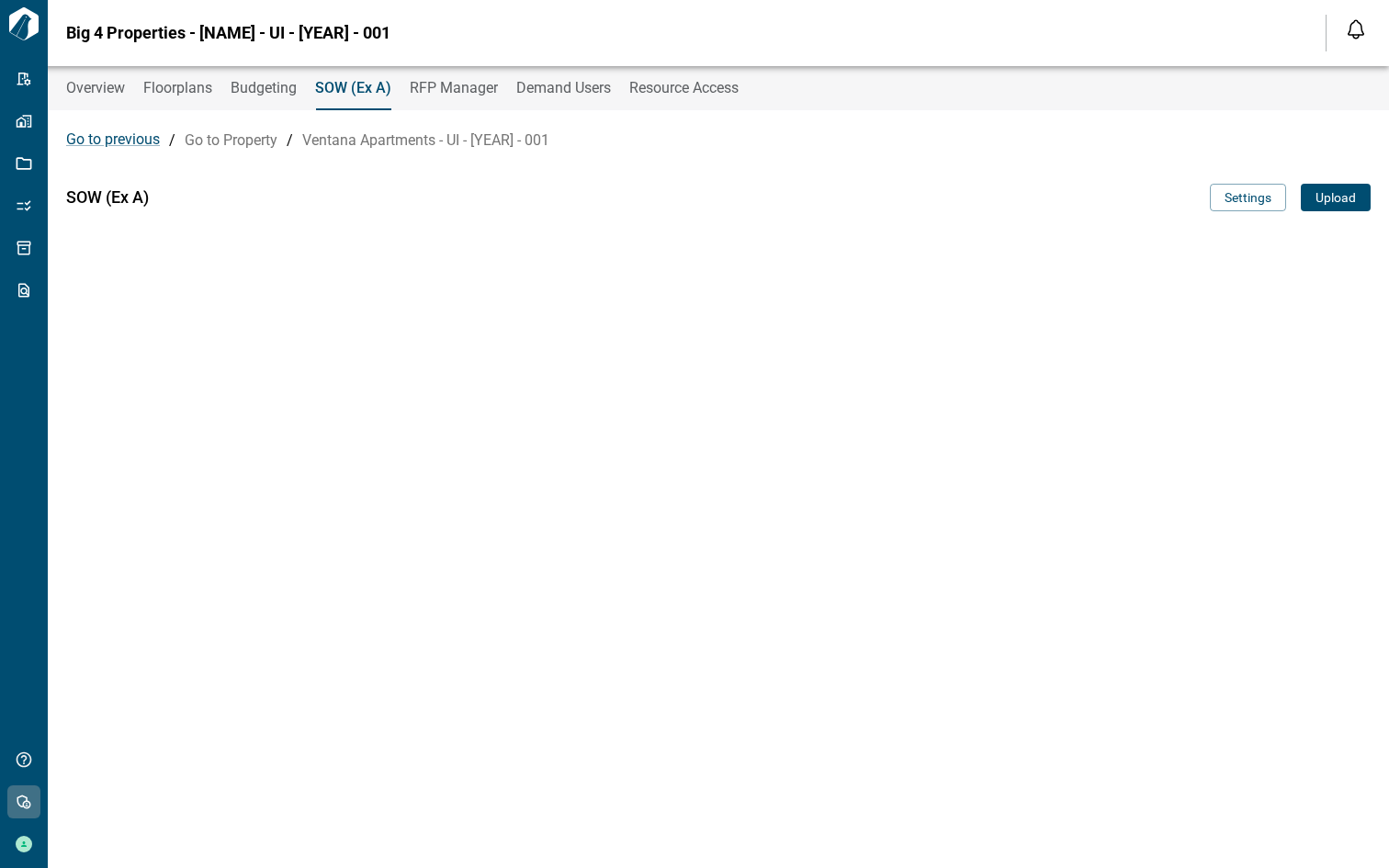 click on "Budgeting" at bounding box center [264, 88] 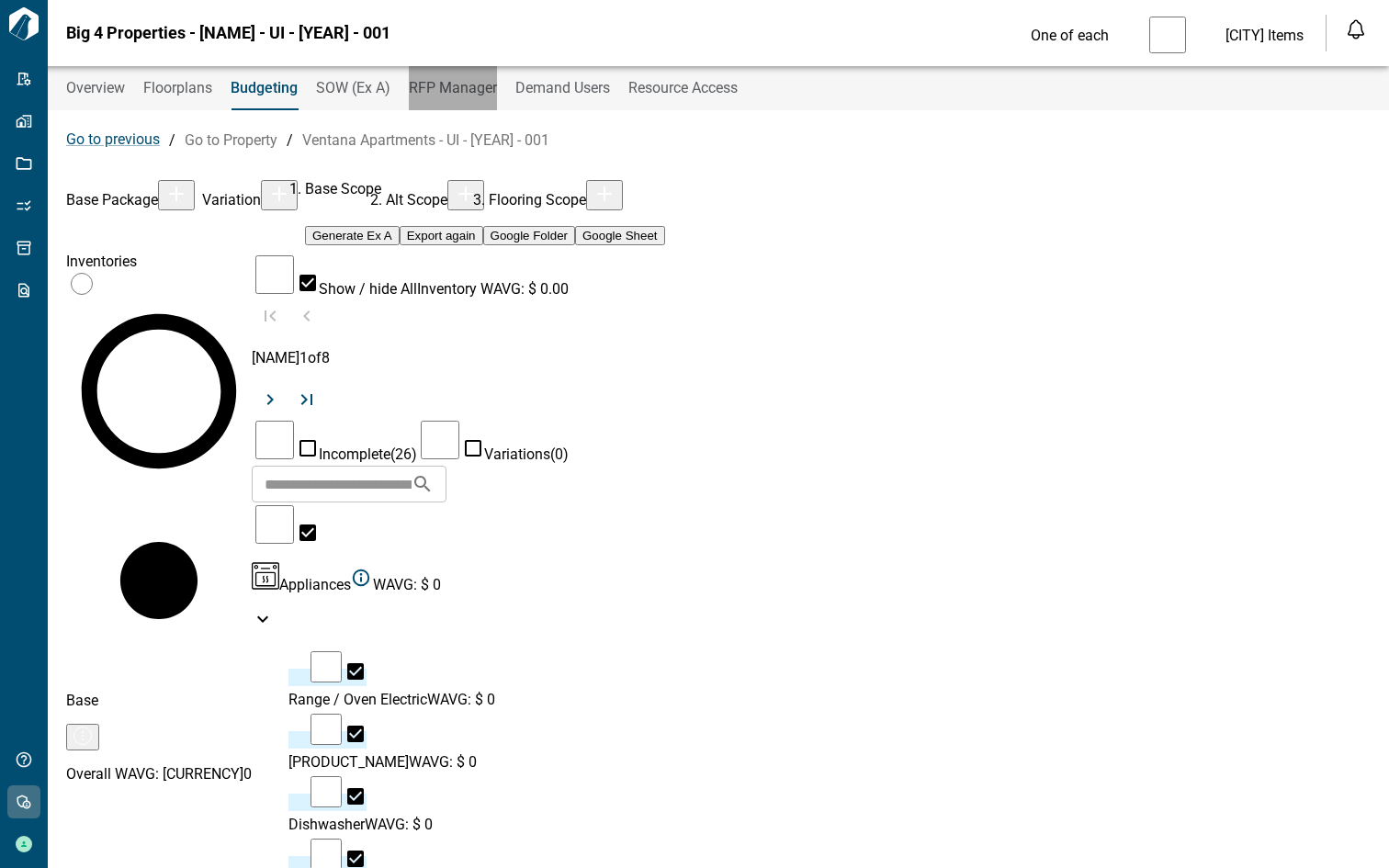 click on "RFP Manager" at bounding box center [453, 88] 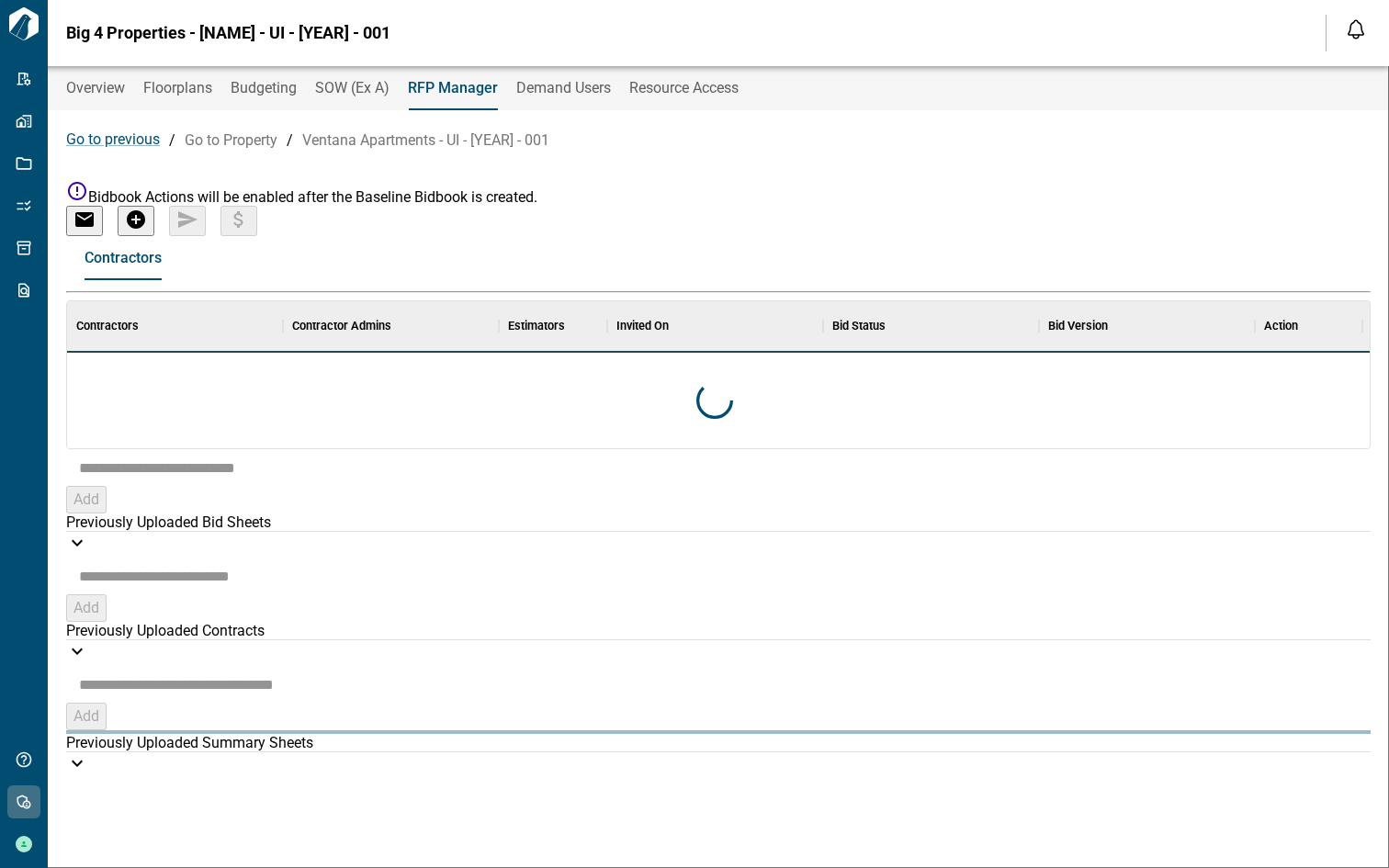 scroll, scrollTop: 16, scrollLeft: 8, axis: both 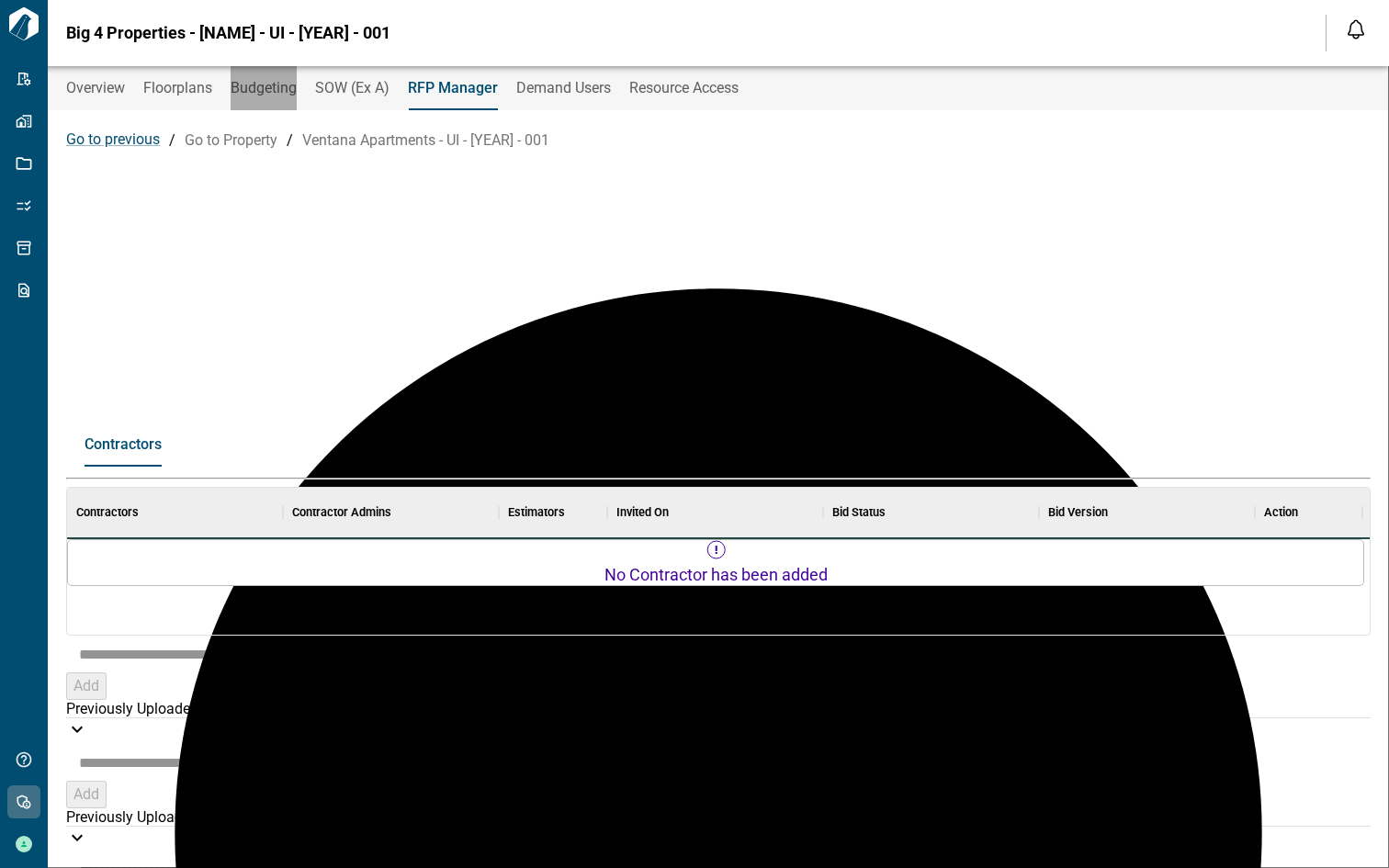 click on "Budgeting" at bounding box center [264, 88] 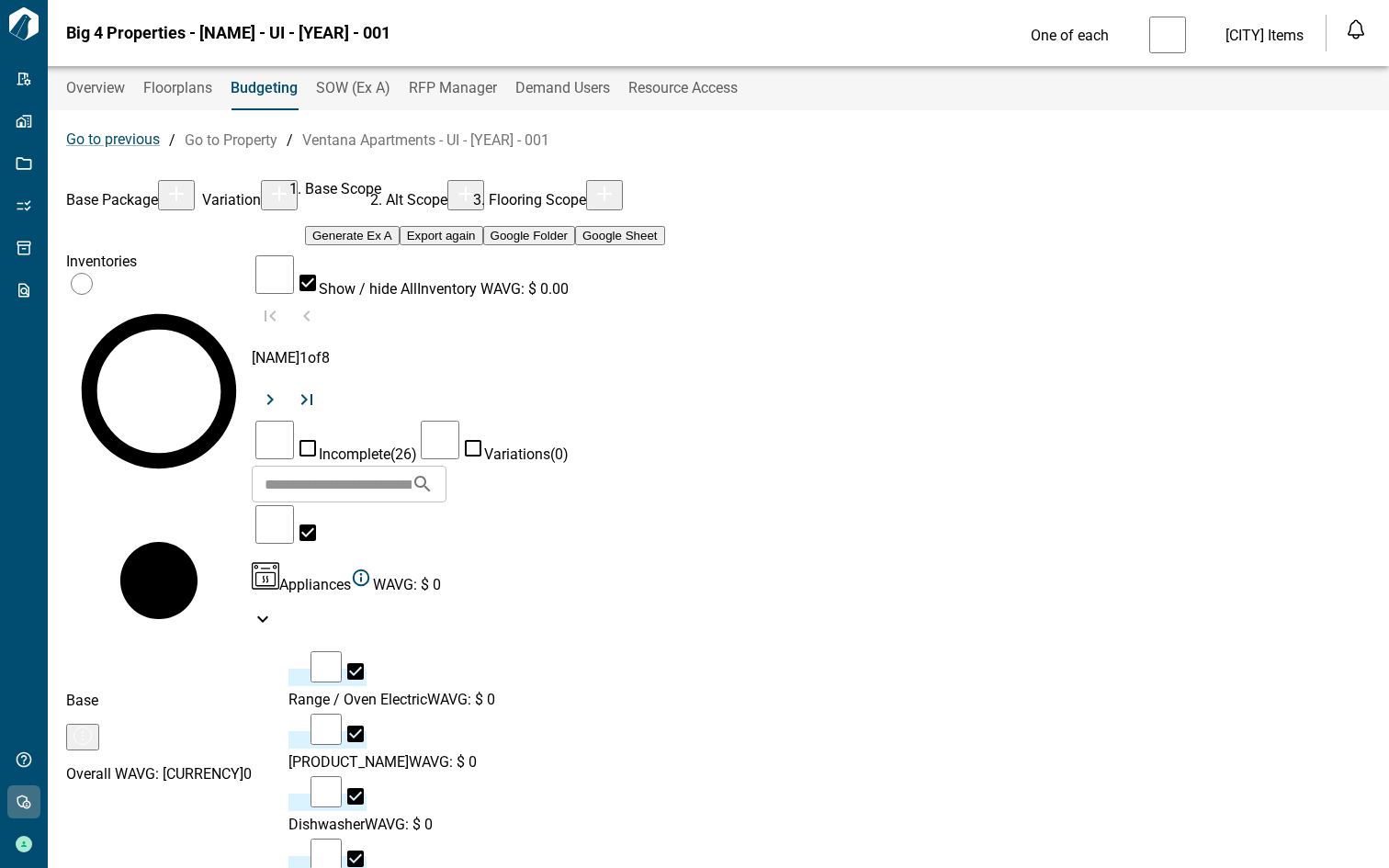 click on "Overview" at bounding box center (96, 88) 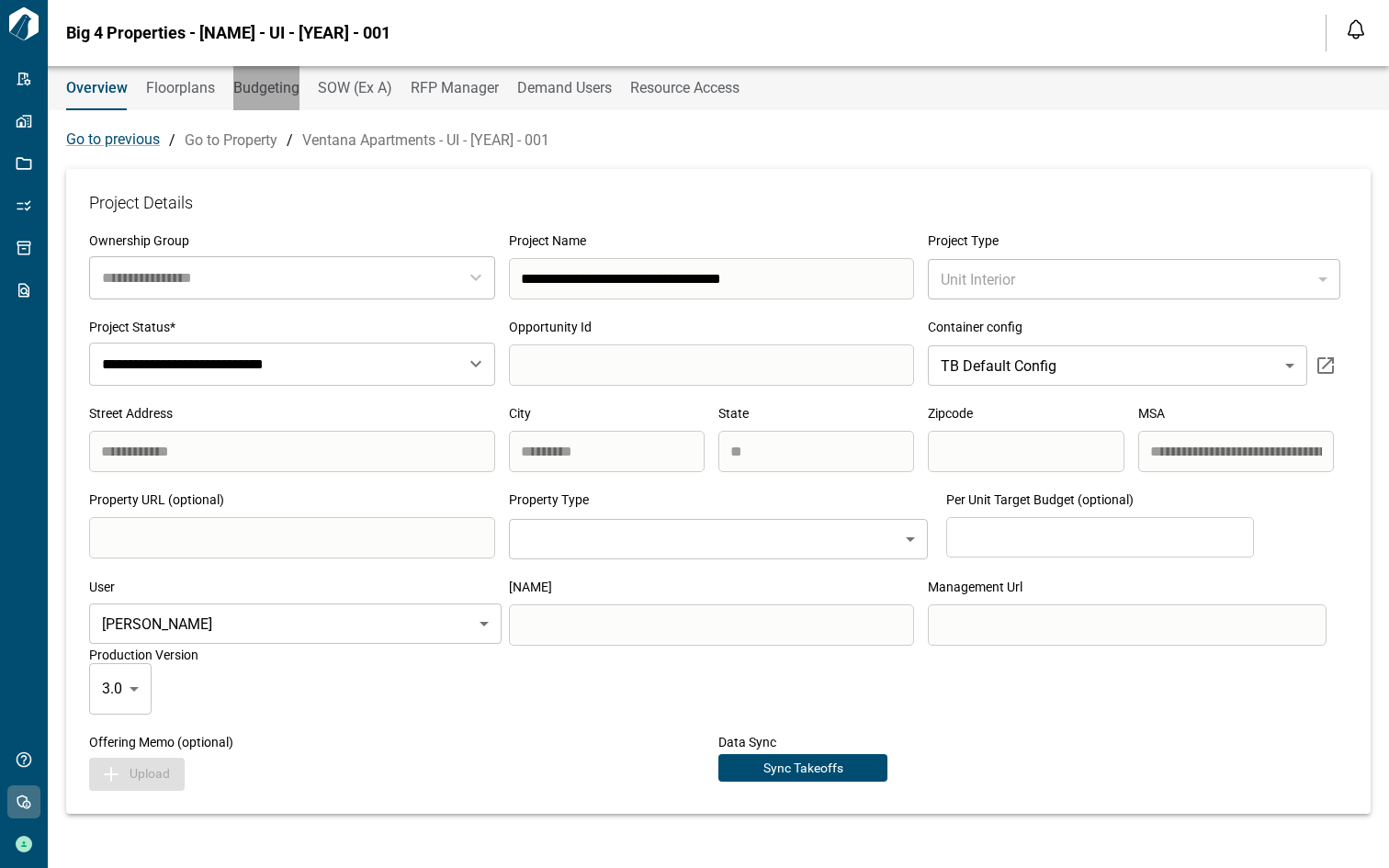 click on "Budgeting" at bounding box center (266, 88) 